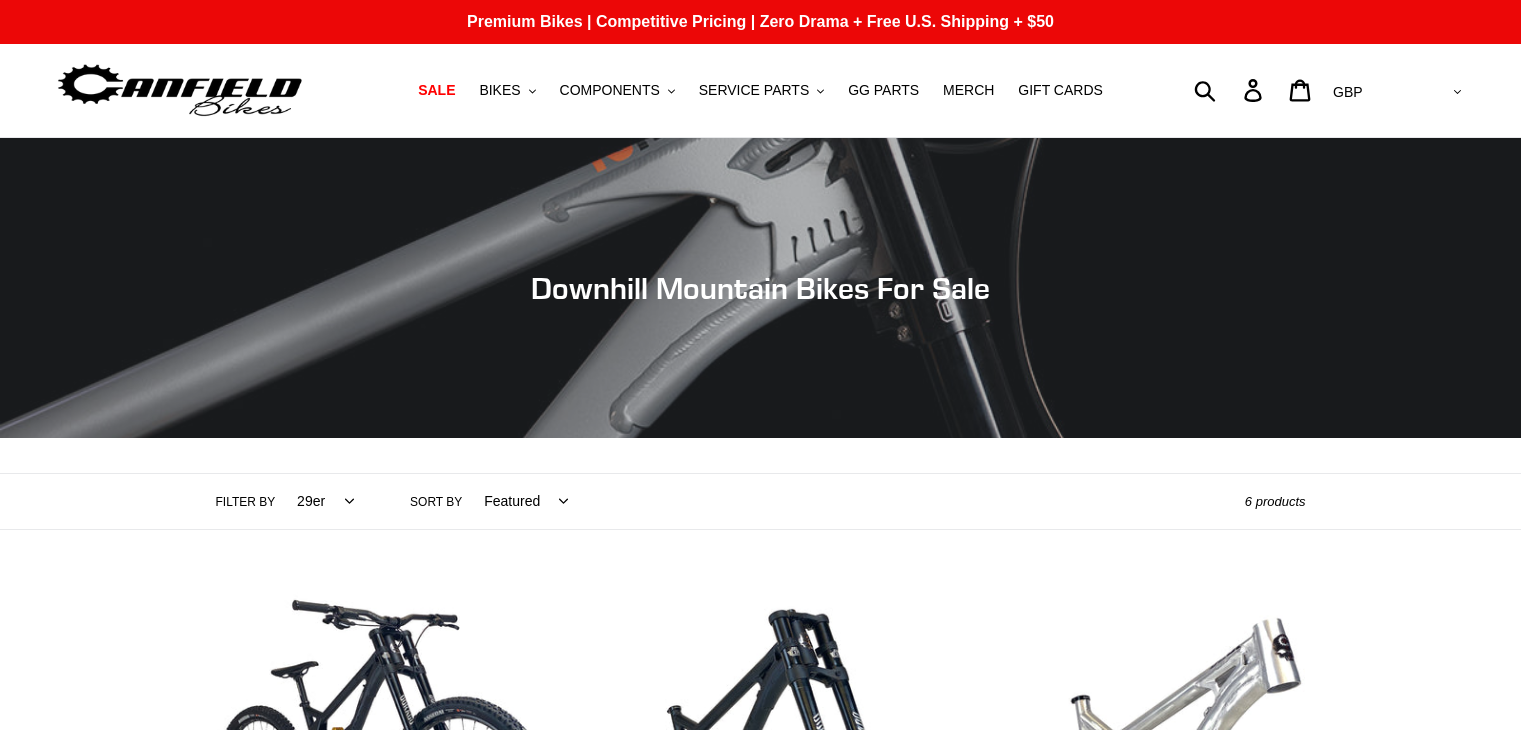 scroll, scrollTop: 300, scrollLeft: 0, axis: vertical 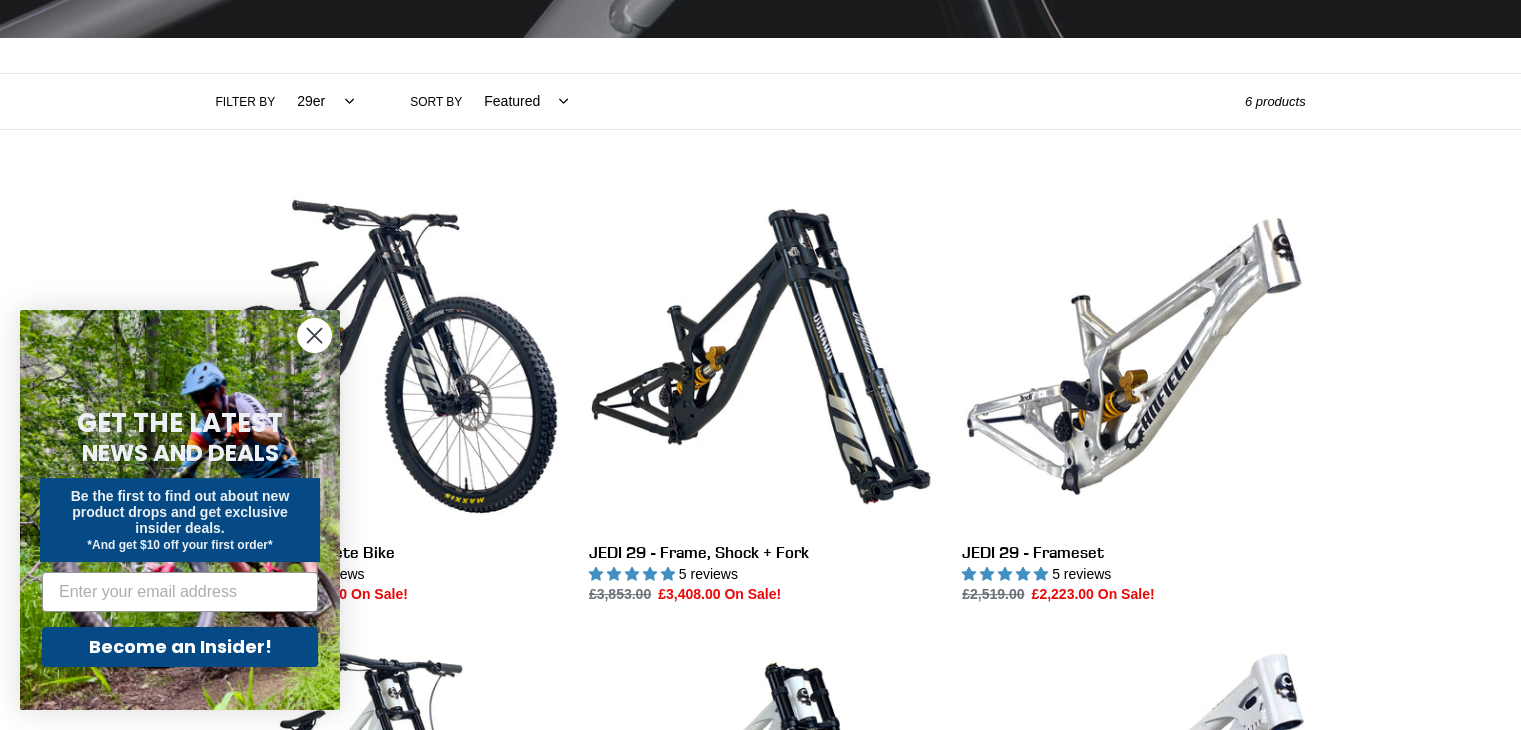 click 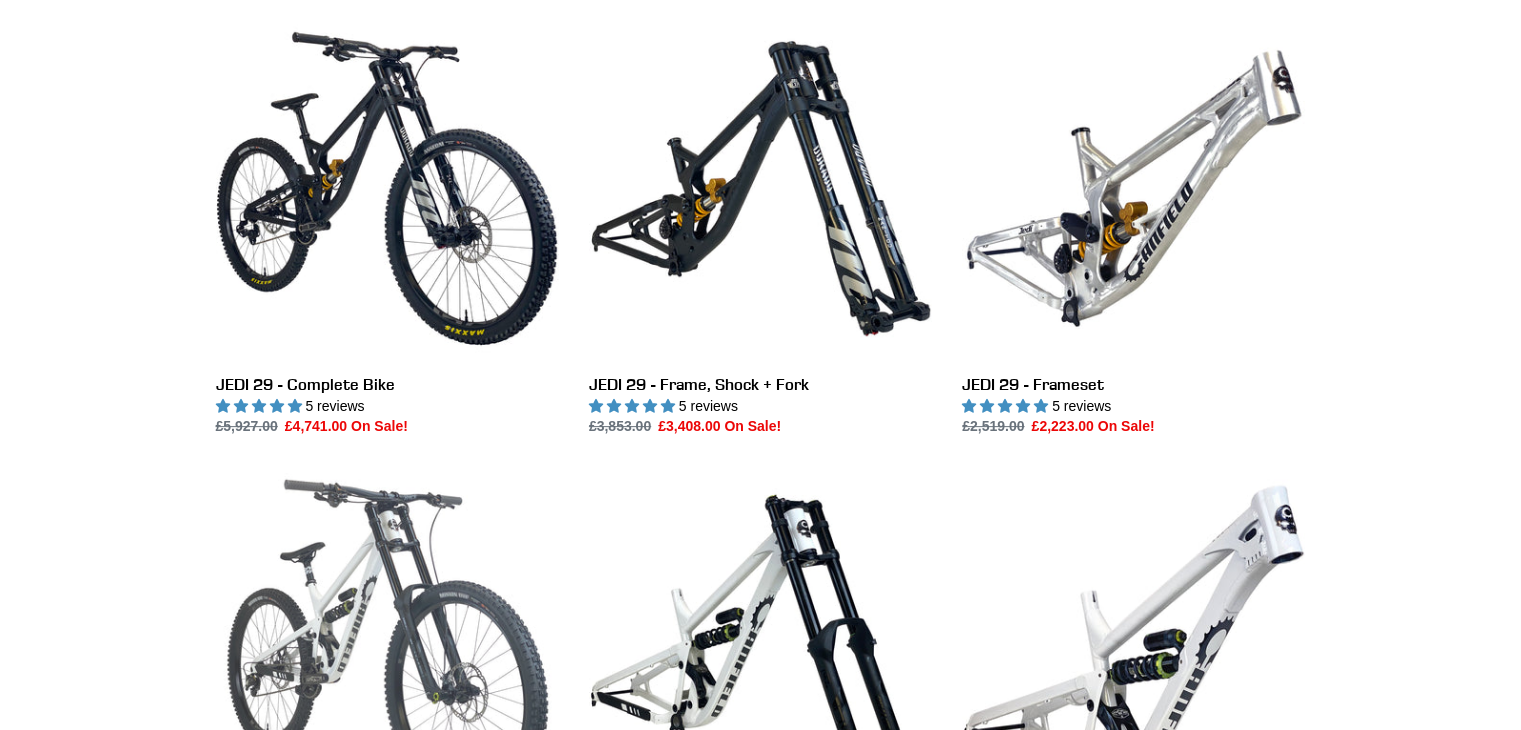 scroll, scrollTop: 800, scrollLeft: 0, axis: vertical 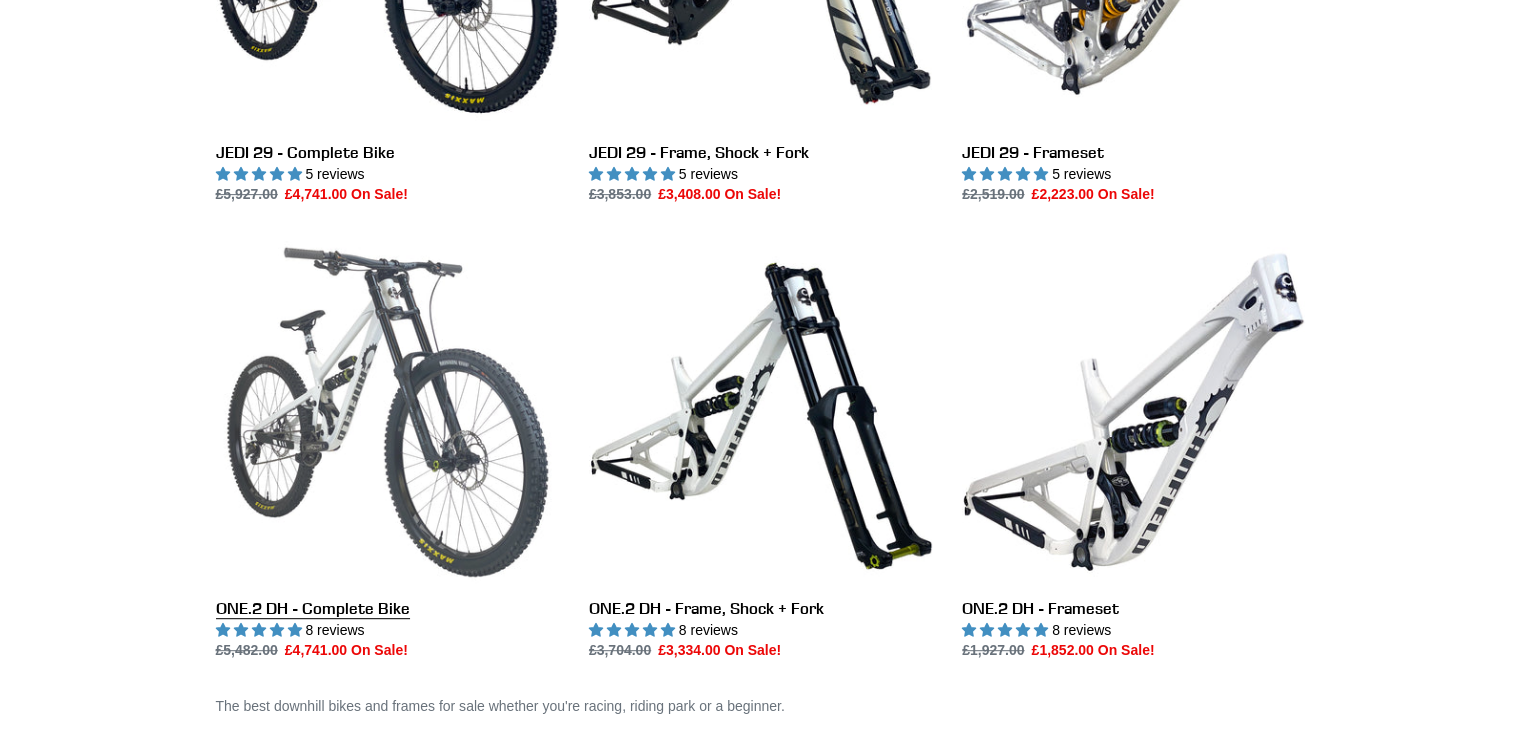 click on "ONE.2 DH - Complete Bike" at bounding box center [387, 450] 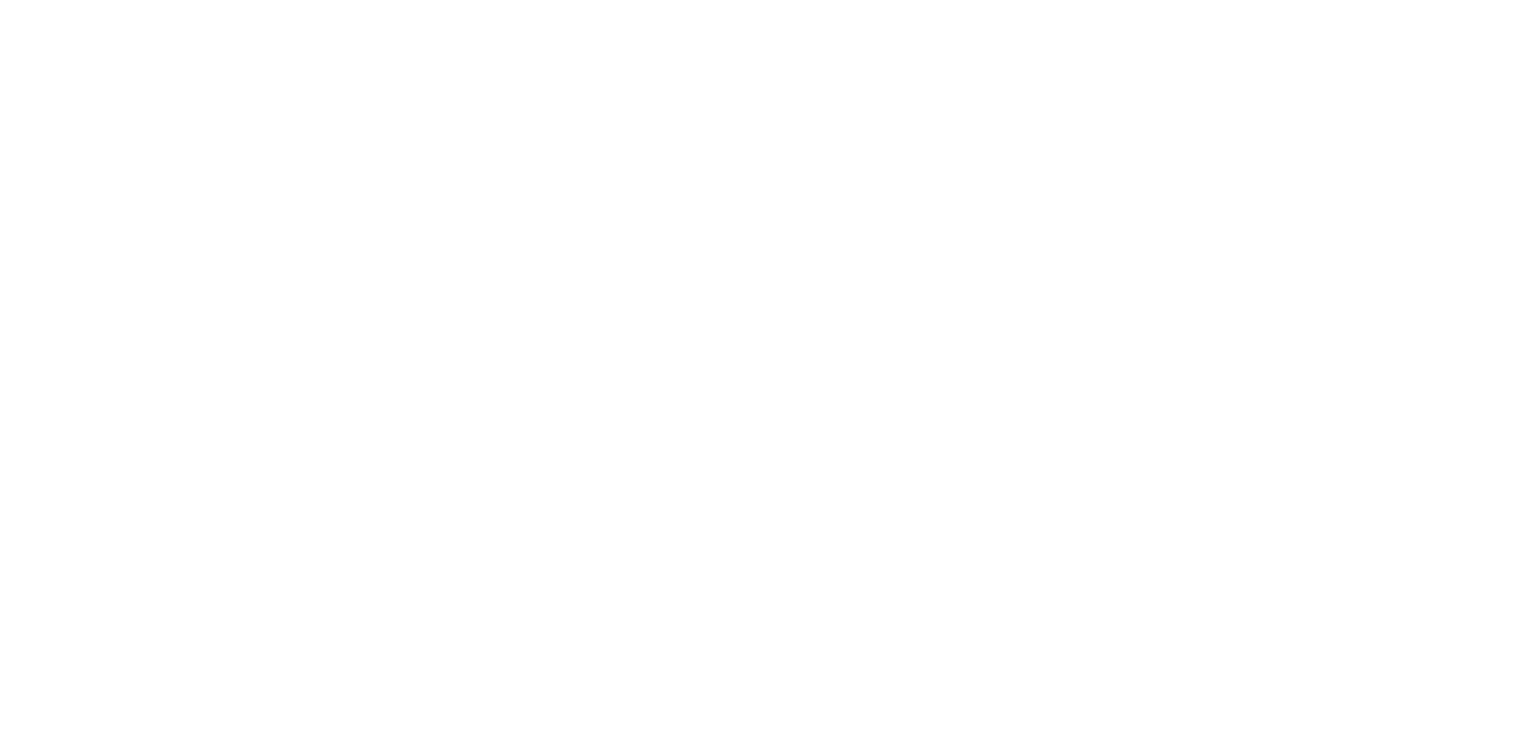 scroll, scrollTop: 0, scrollLeft: 0, axis: both 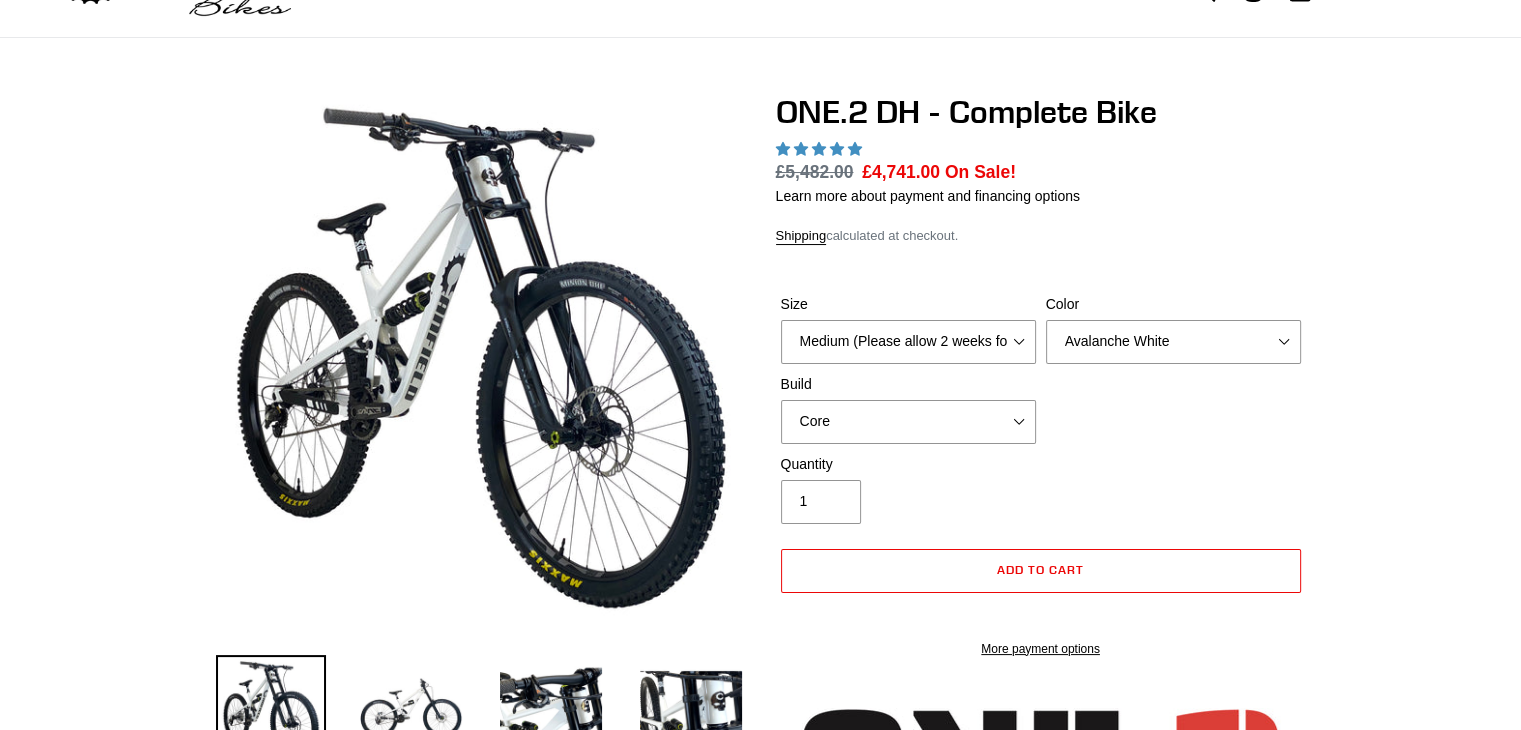 select on "highest-rating" 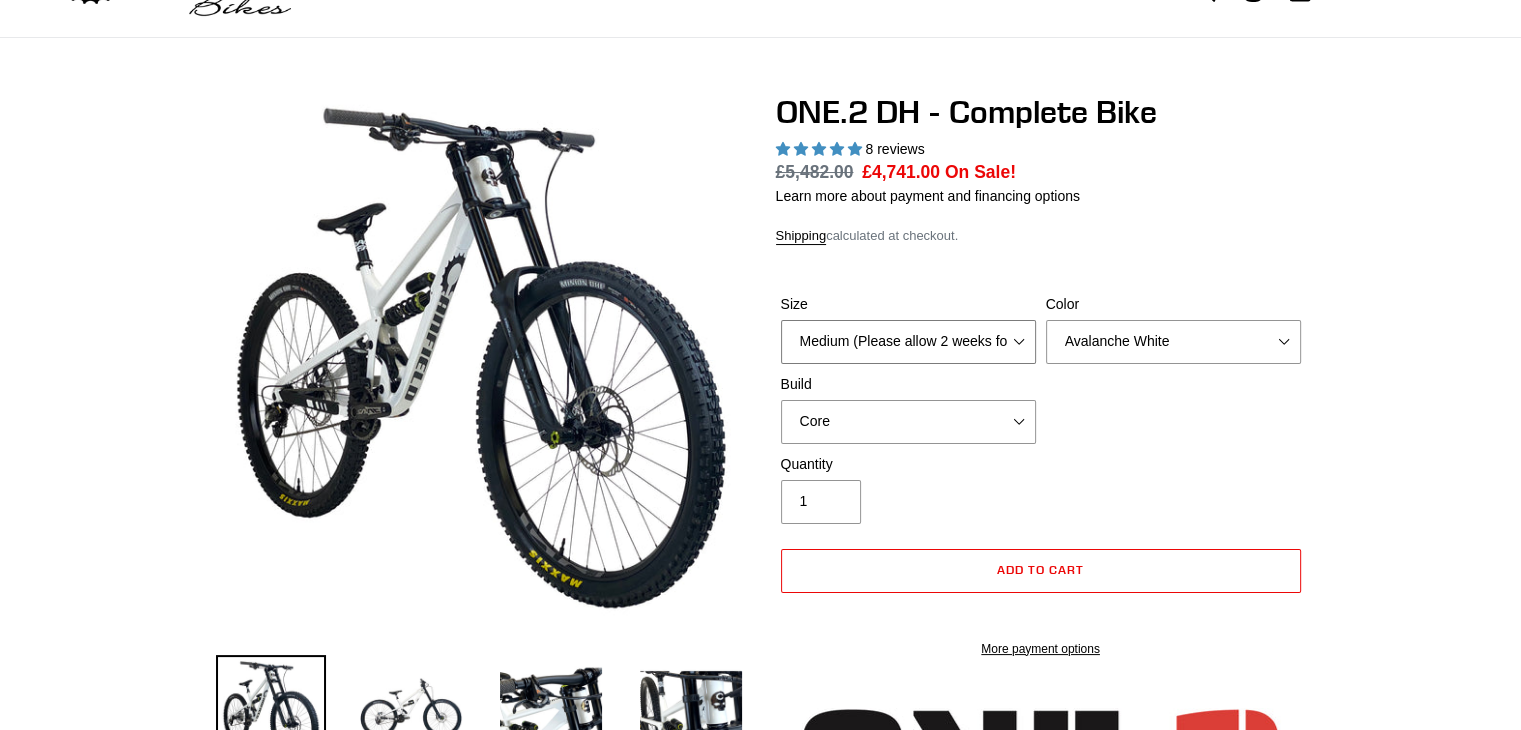 click on "Medium (Please allow 2 weeks for delivery)
Large (Sold Out)" at bounding box center [908, 342] 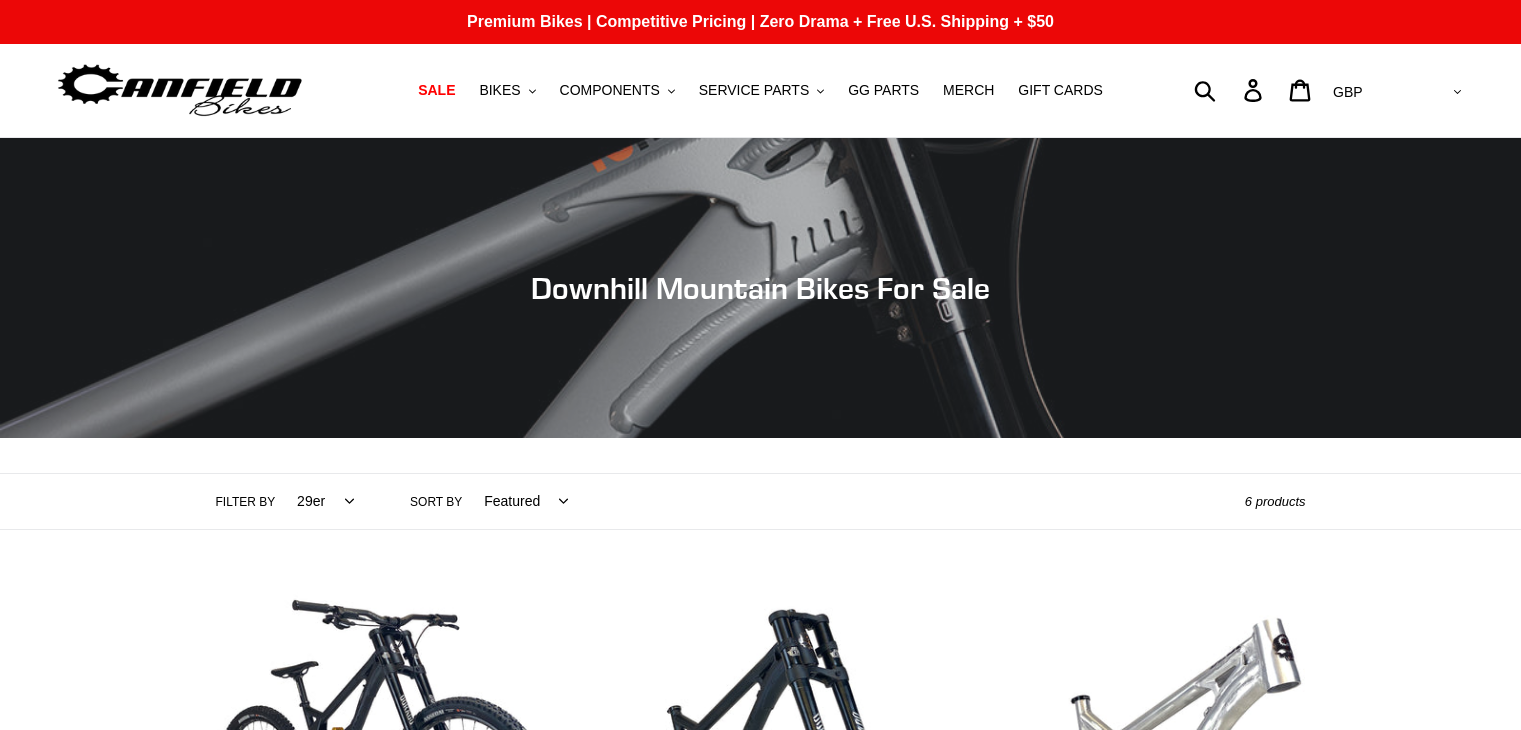 scroll, scrollTop: 800, scrollLeft: 0, axis: vertical 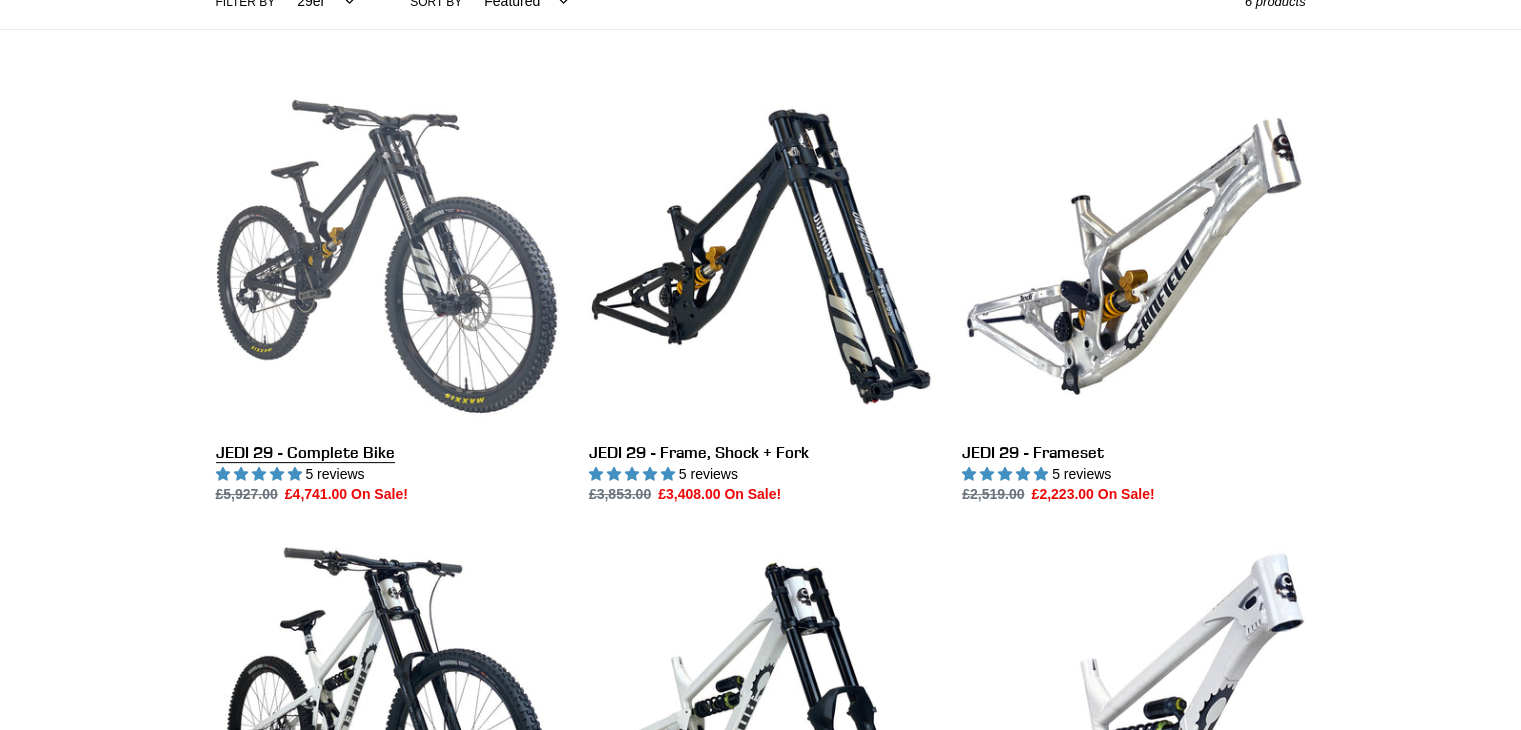 click on "JEDI 29 - Complete Bike" at bounding box center (387, 295) 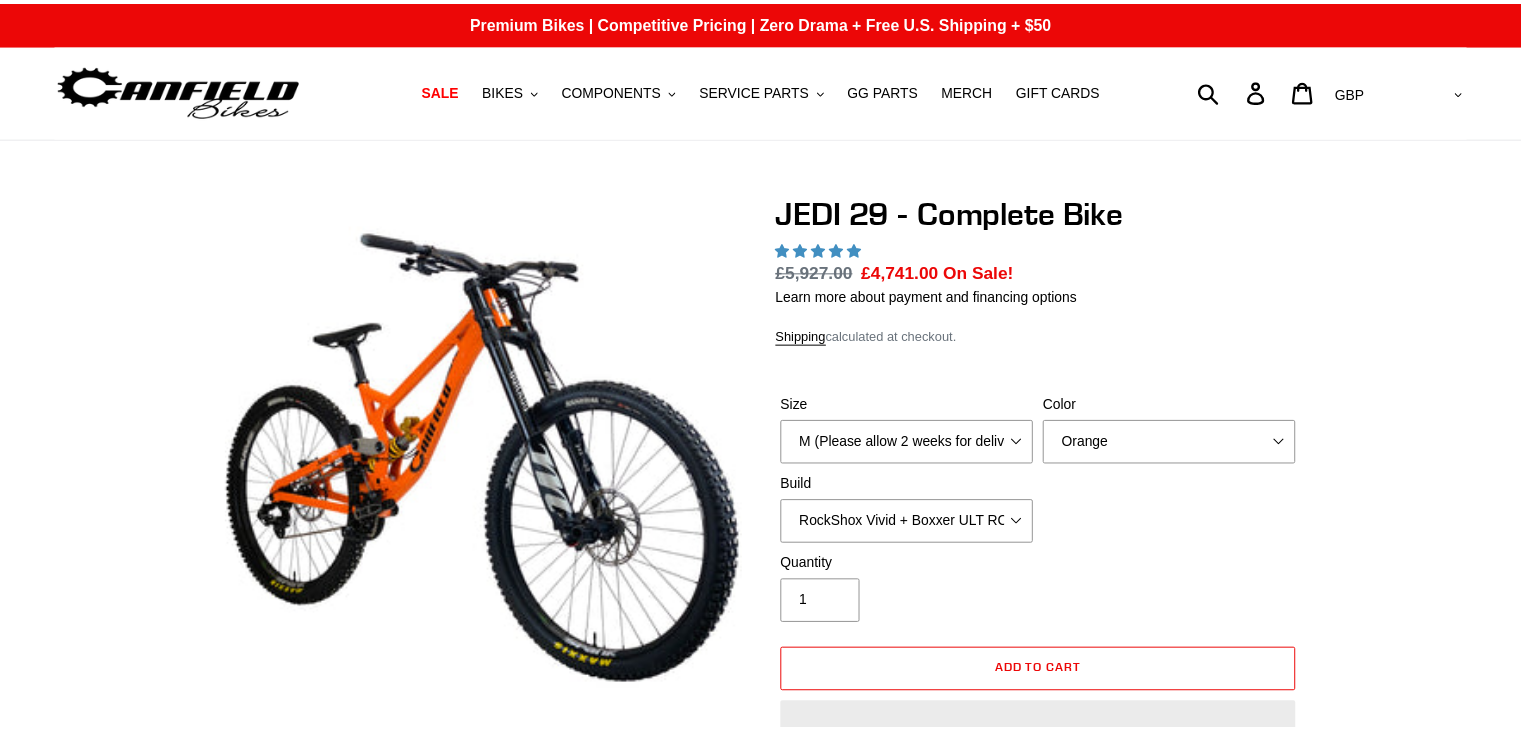 scroll, scrollTop: 0, scrollLeft: 0, axis: both 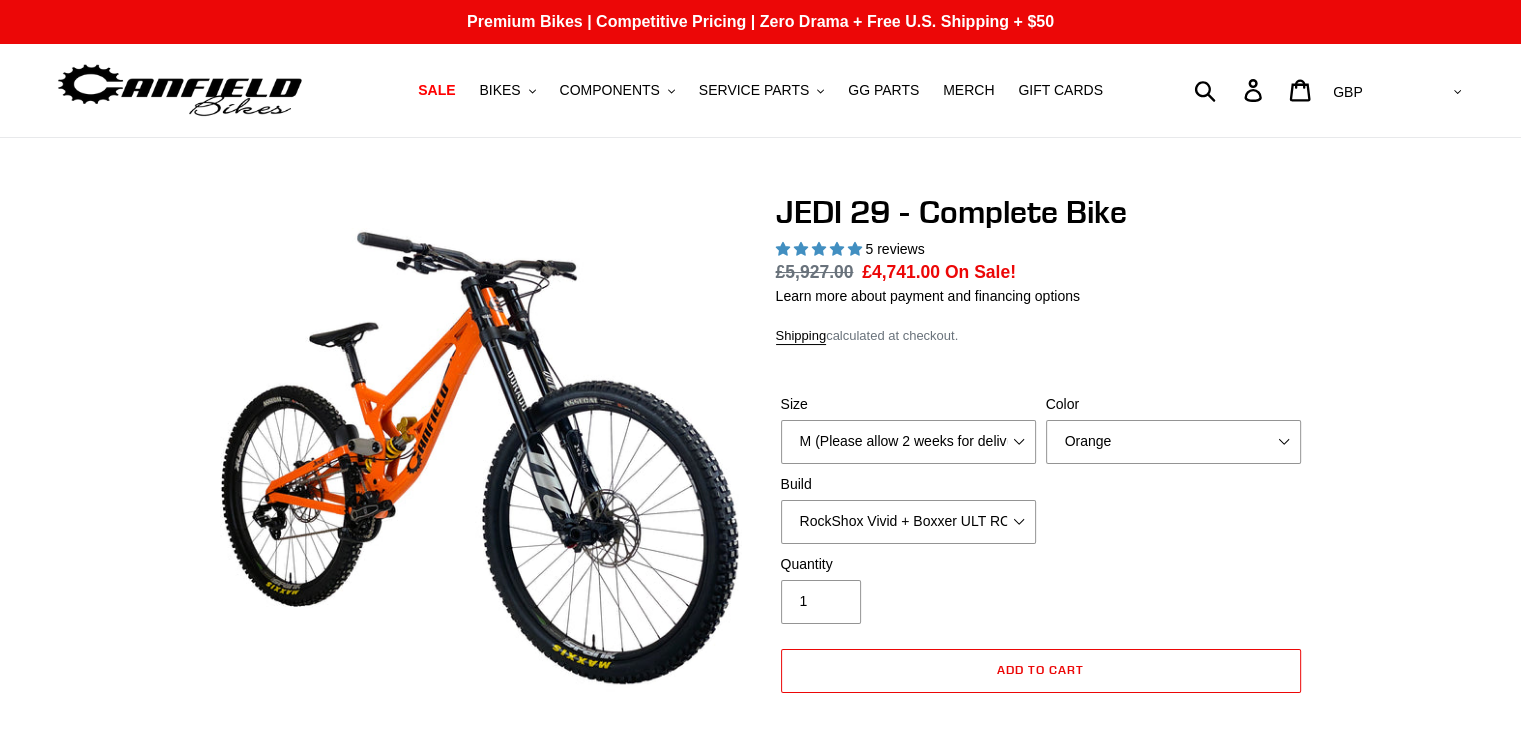 select on "highest-rating" 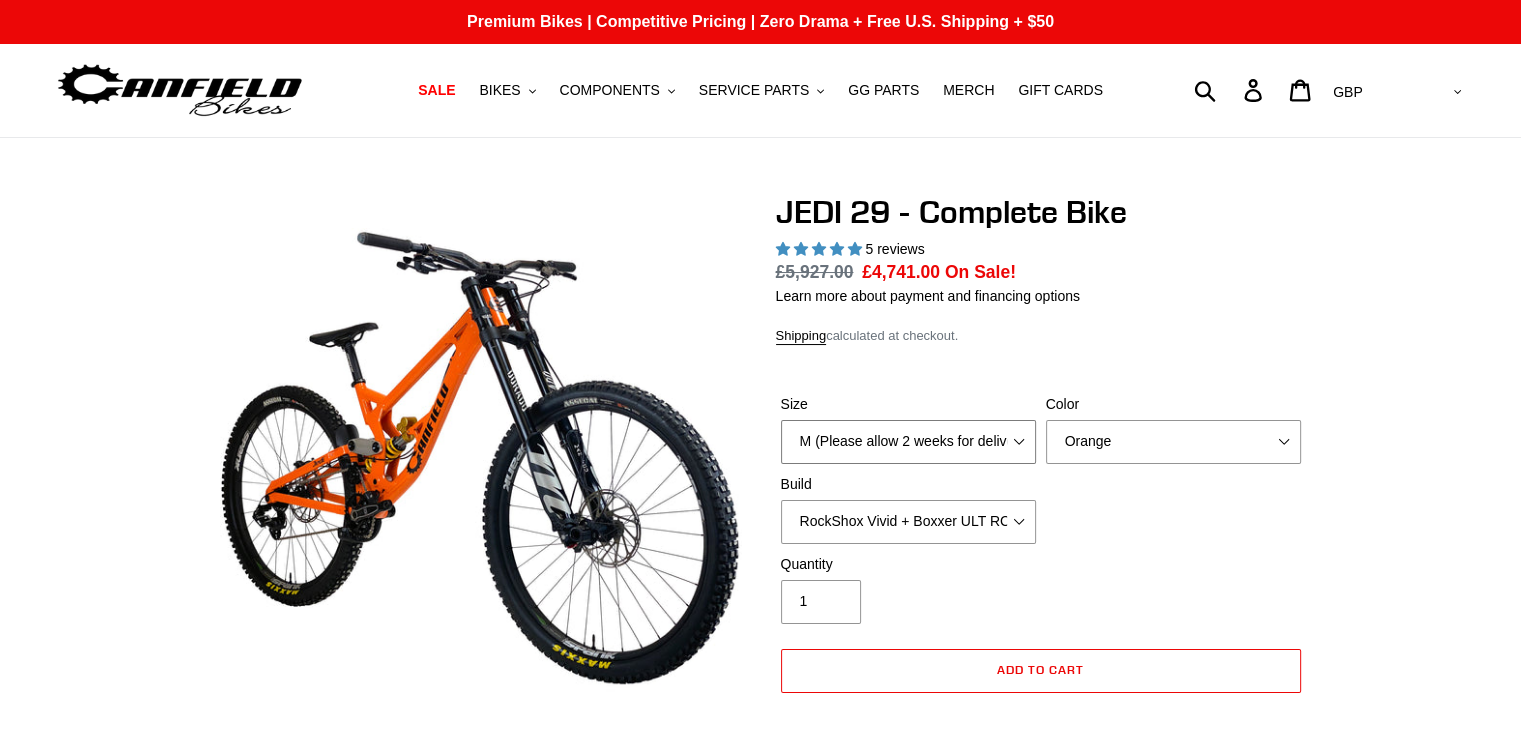 click on "M (Please allow 2 weeks for delivery)
L (Please allow 2 weeks for delivery)
XL (Please allow 2 weeks for delivery)" at bounding box center [908, 442] 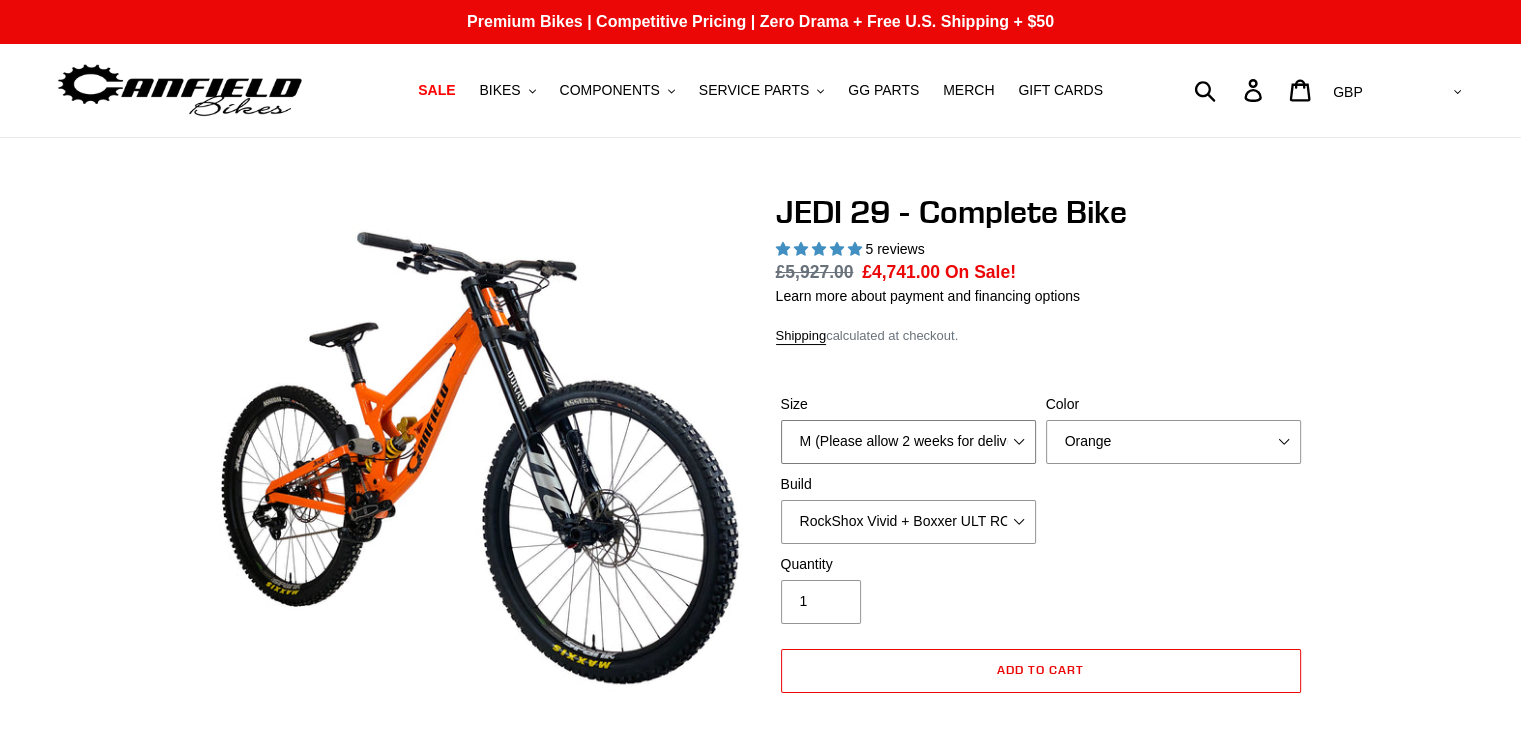 select on "L (Please allow 2 weeks for delivery)" 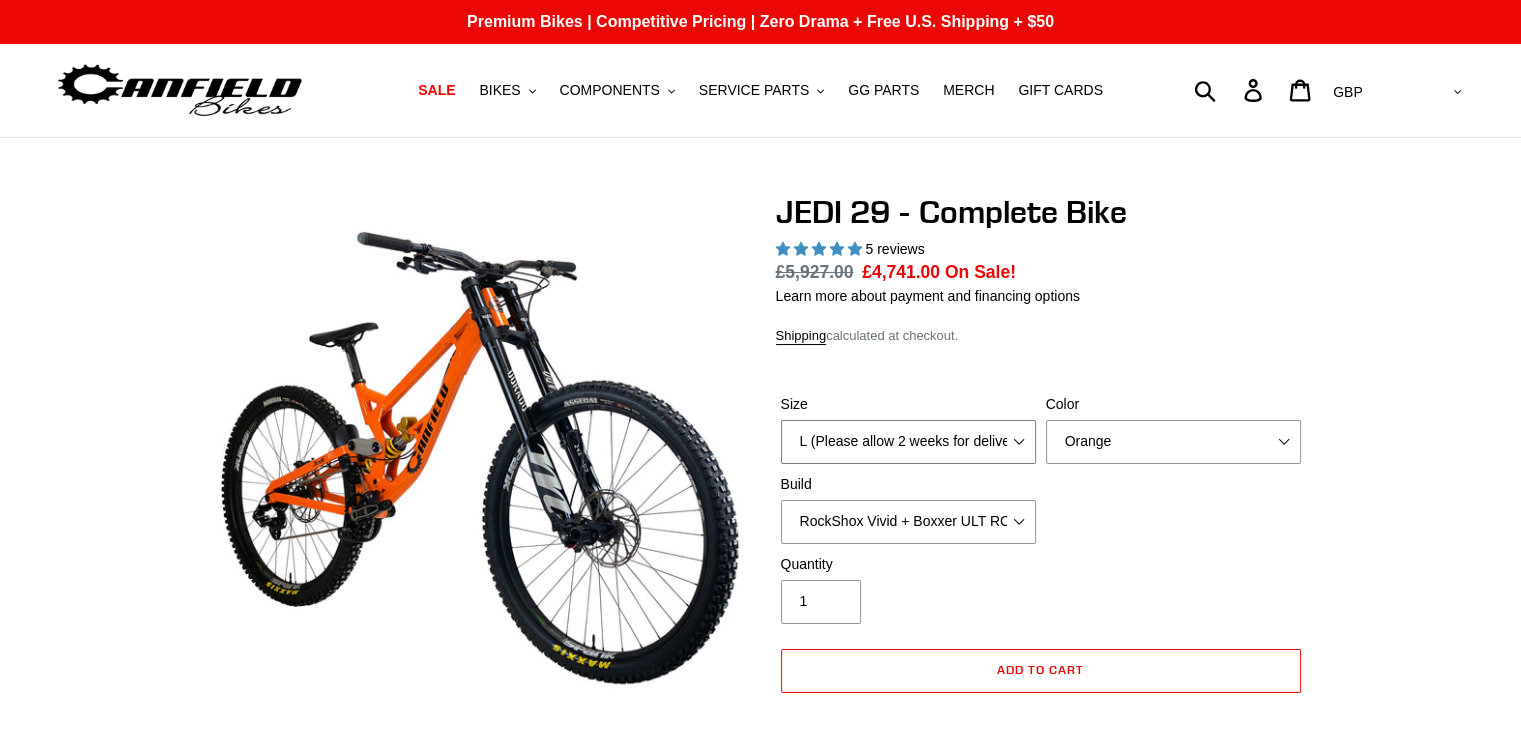 click on "M (Please allow 2 weeks for delivery)
L (Please allow 2 weeks for delivery)
XL (Please allow 2 weeks for delivery)" at bounding box center [908, 442] 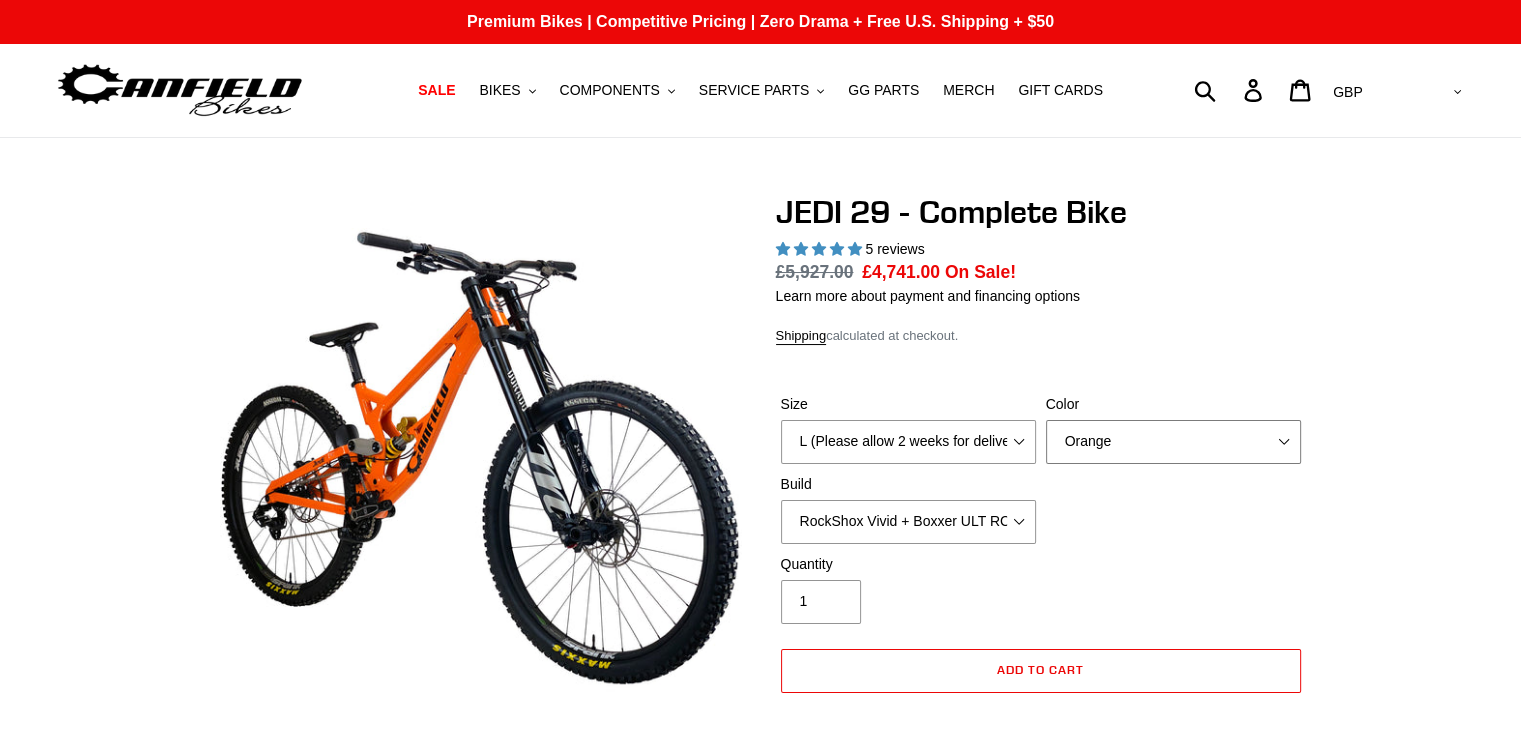 click on "Orange
Stealth Black
Raw" at bounding box center [1173, 442] 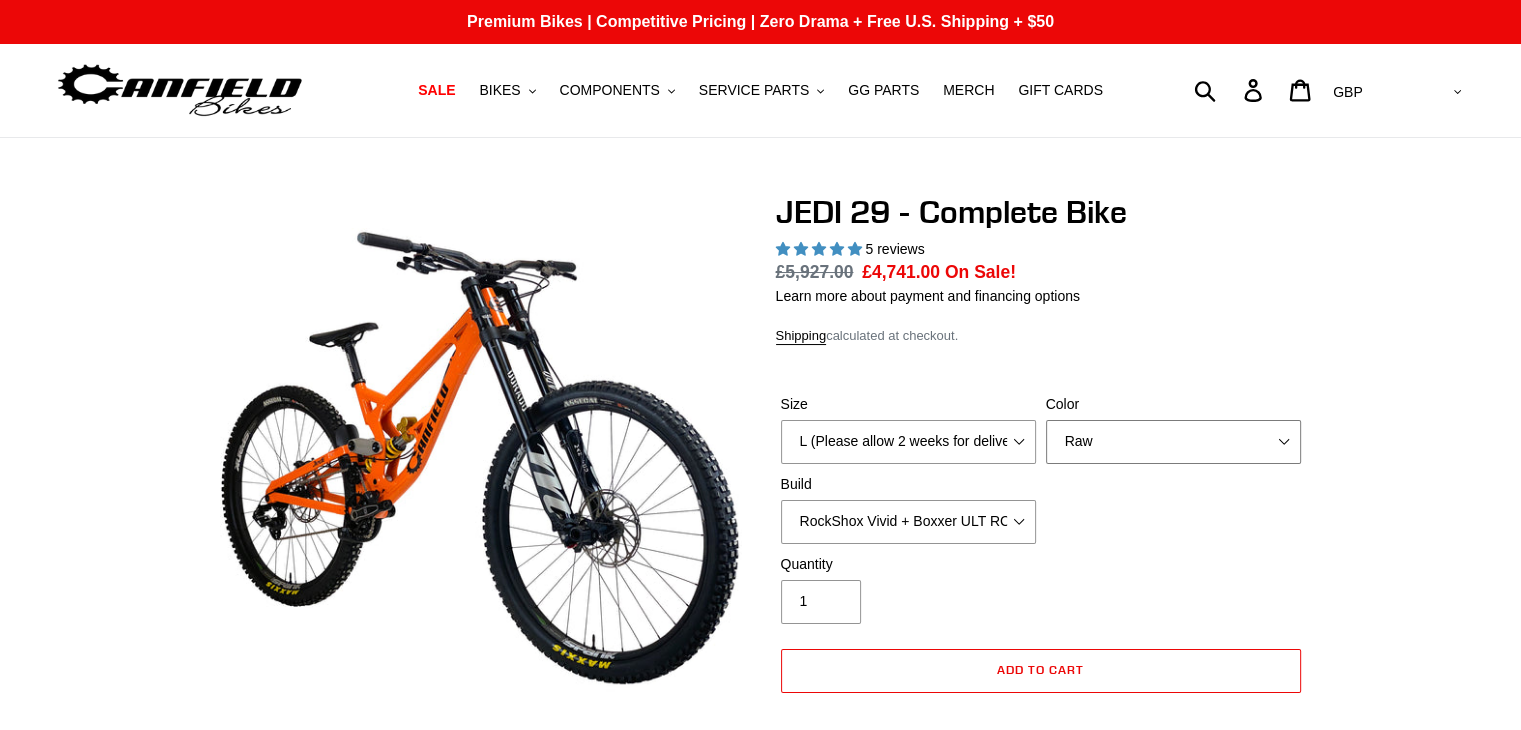 click on "Orange
Stealth Black
Raw" at bounding box center [1173, 442] 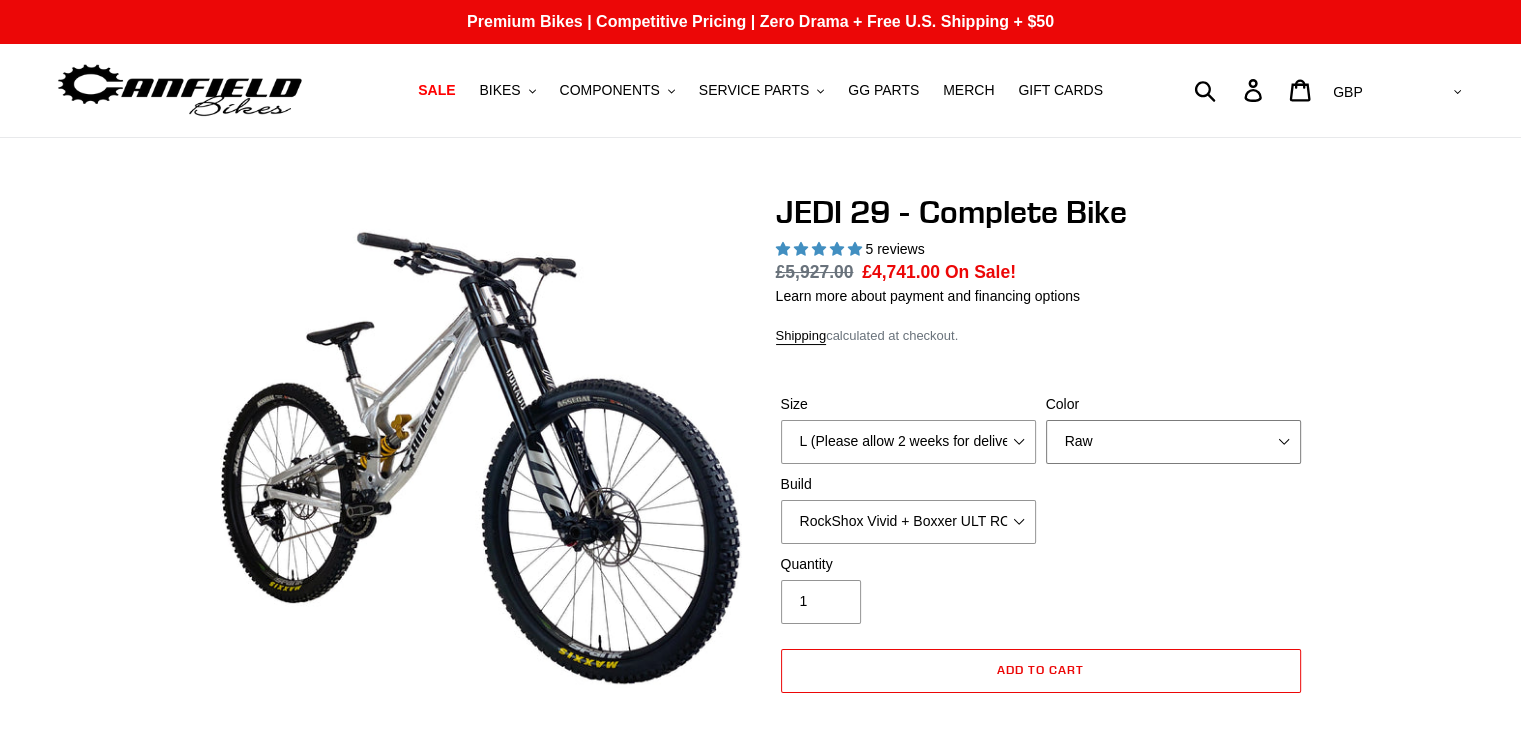 click on "Orange
Stealth Black
Raw" at bounding box center (1173, 442) 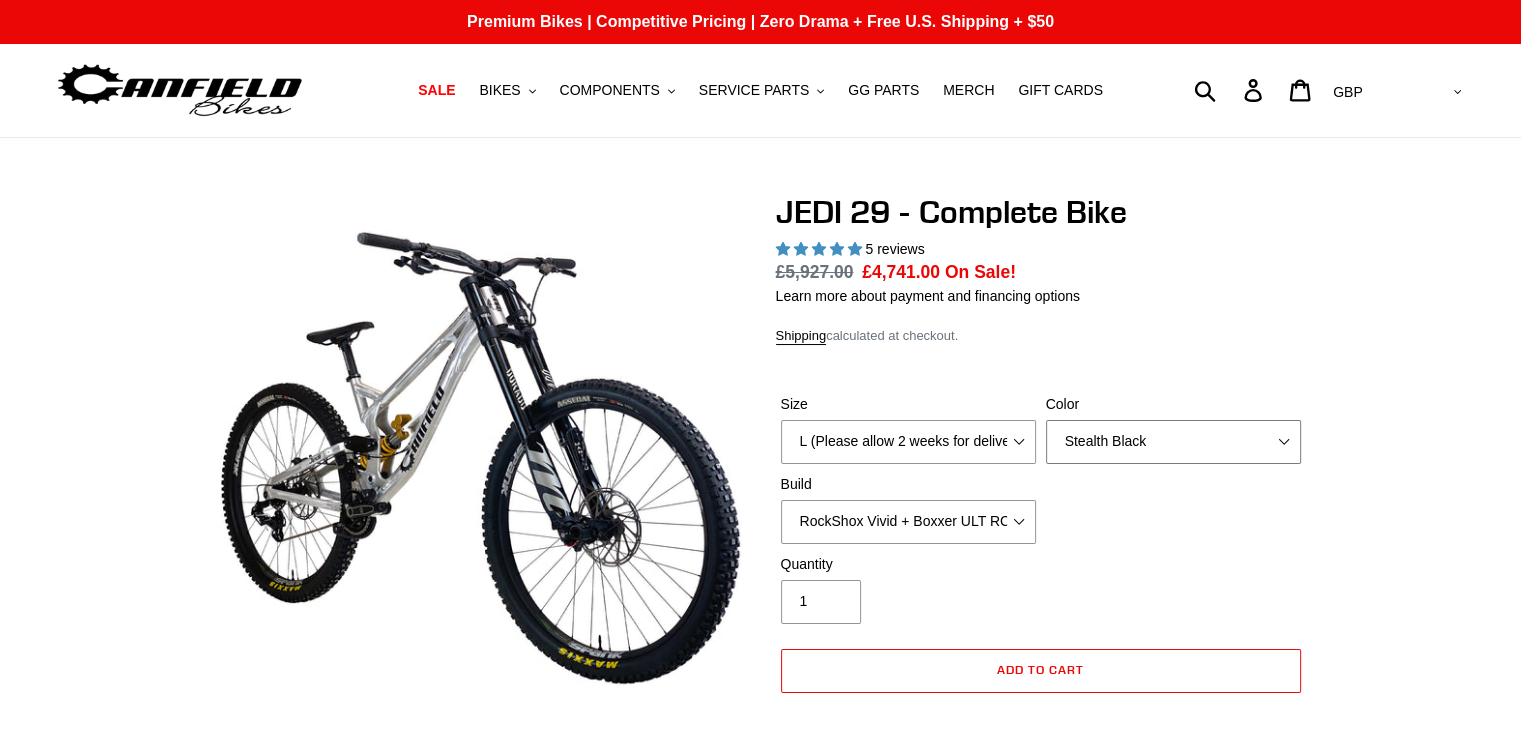 click on "Orange
Stealth Black
Raw" at bounding box center (1173, 442) 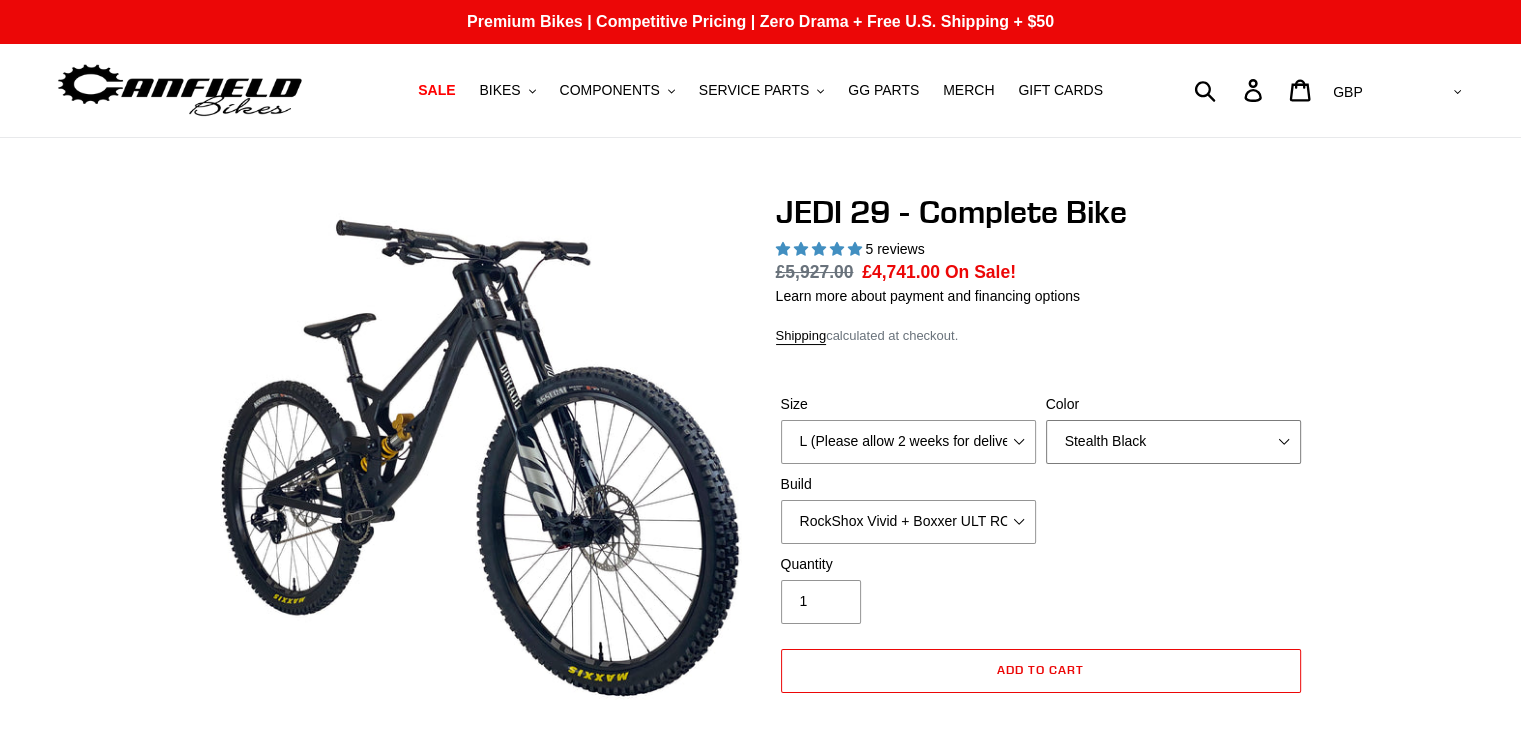 click on "Orange
Stealth Black
Raw" at bounding box center (1173, 442) 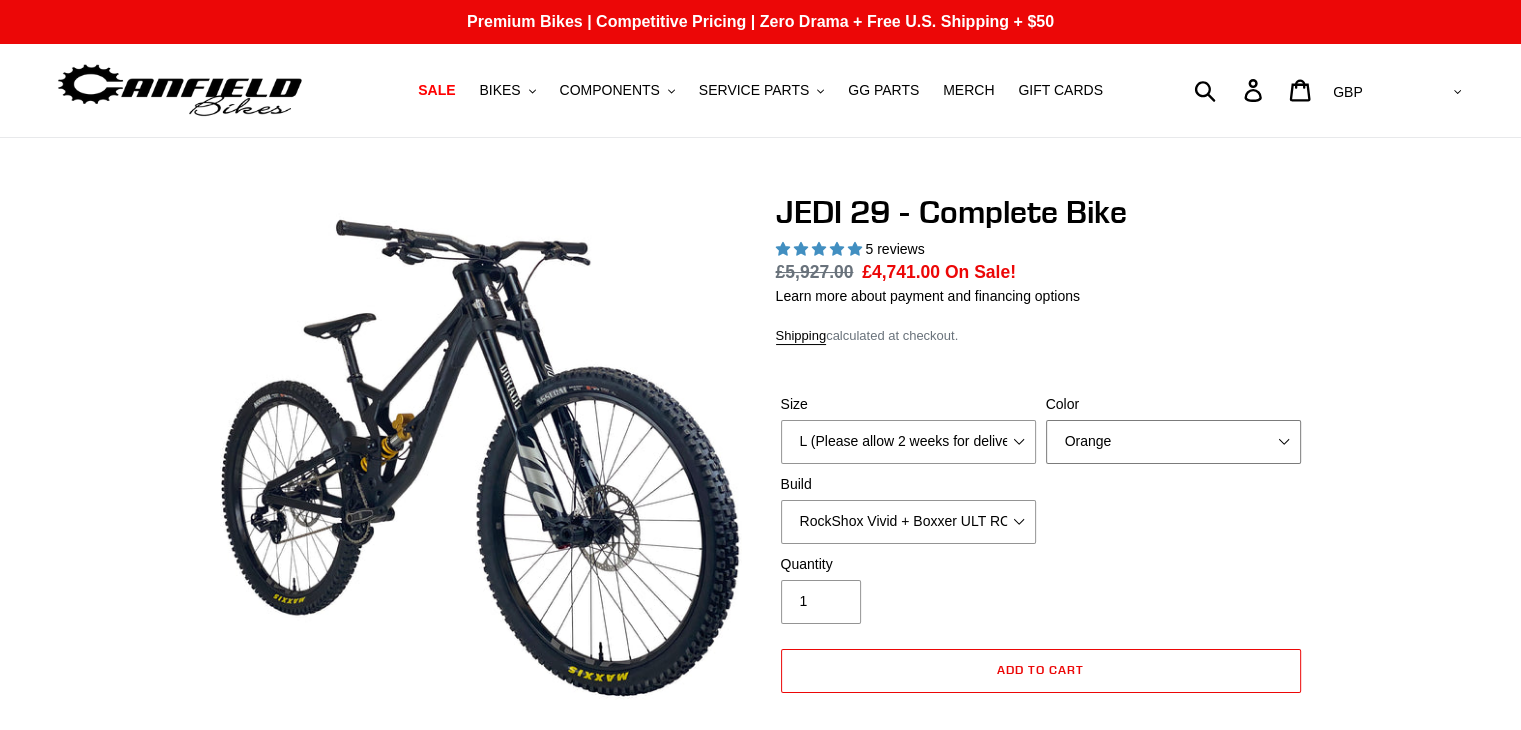 click on "Orange
Stealth Black
Raw" at bounding box center (1173, 442) 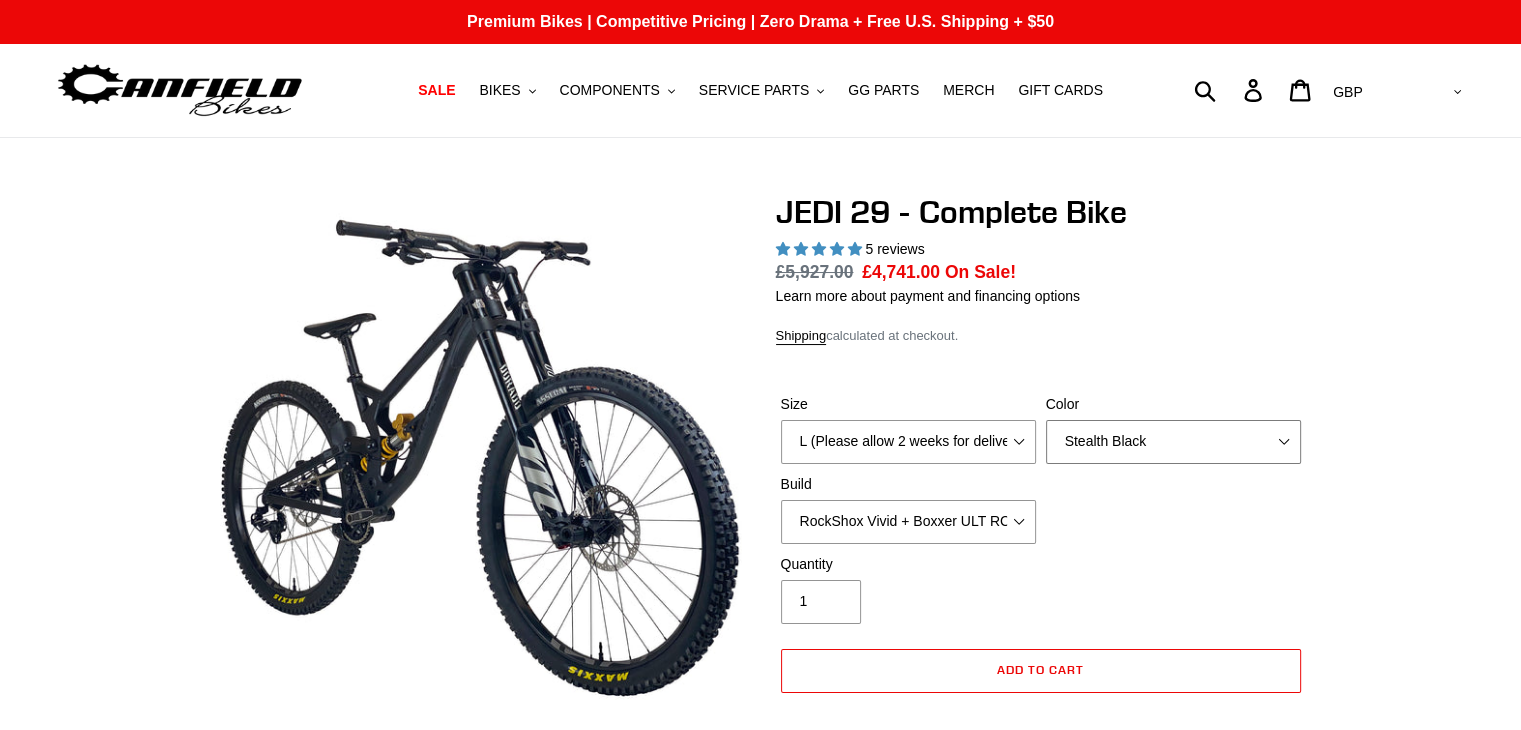 click on "Orange
Stealth Black
Raw" at bounding box center (1173, 442) 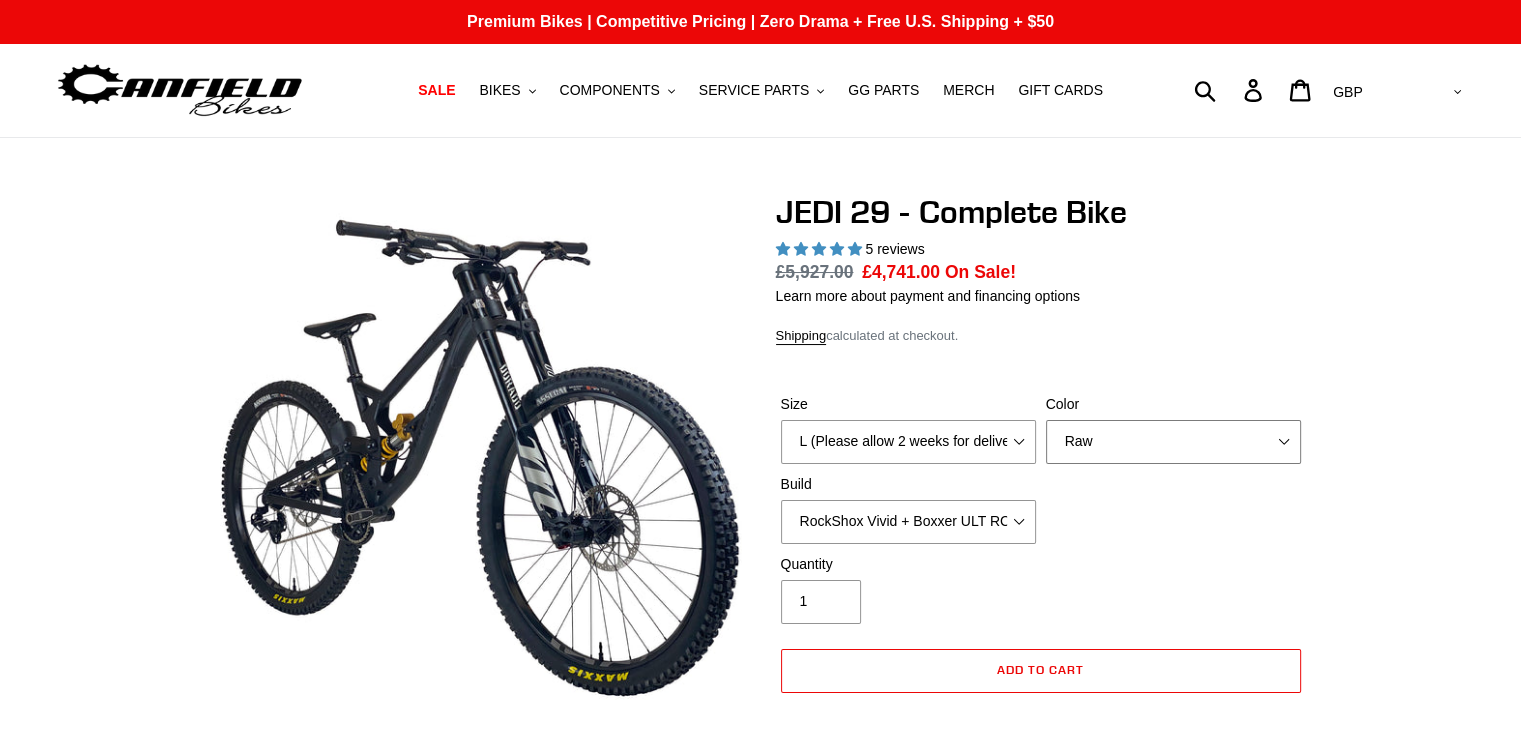 click on "Orange
Stealth Black
Raw" at bounding box center [1173, 442] 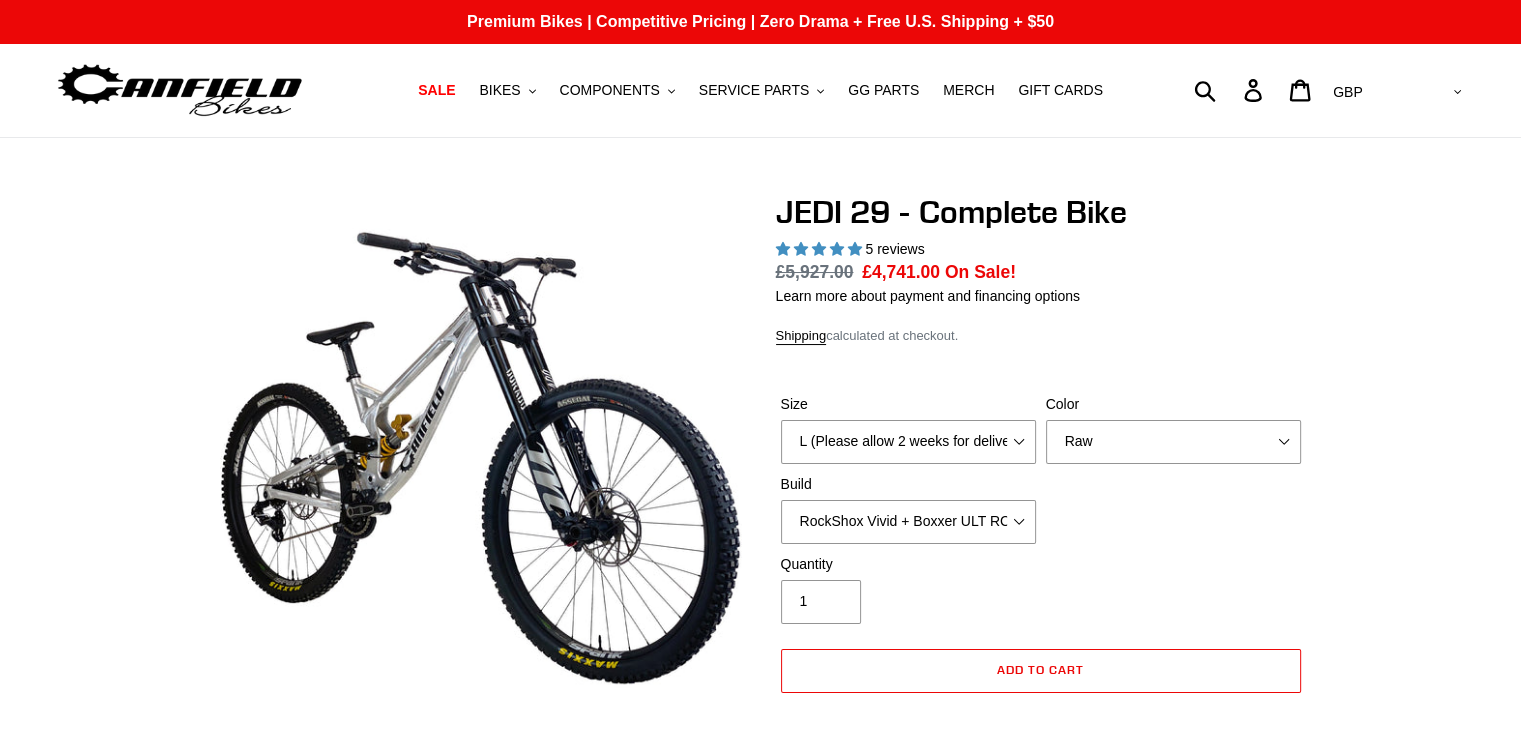 click on "Size
M (Please allow 2 weeks for delivery)
L (Please allow 2 weeks for delivery)
XL (Please allow 2 weeks for delivery)
Color
Orange
Stealth Black
Raw
Build" at bounding box center (1041, 474) 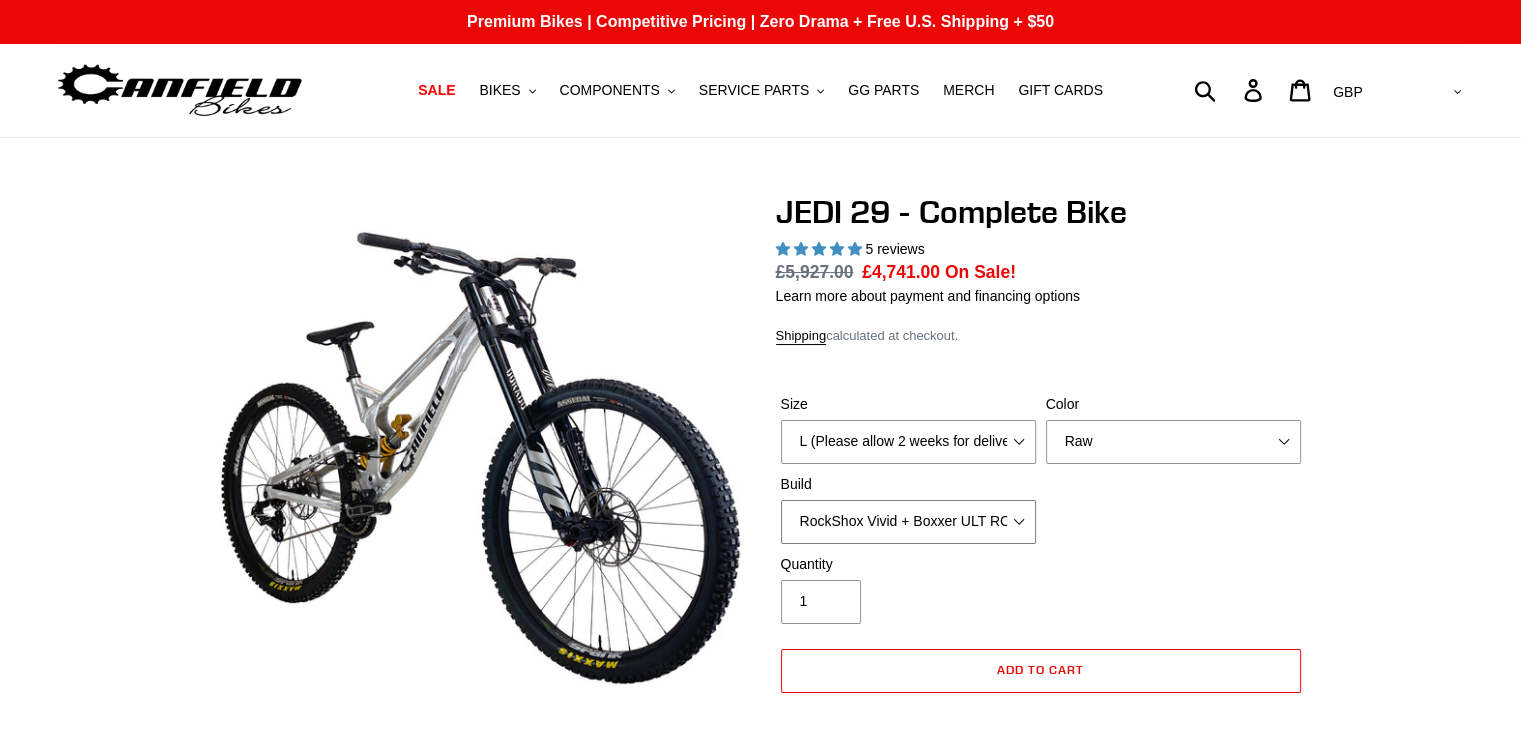 click on "RockShox Vivid + Boxxer ULT RC2 C3 200 + SRAM XO
RockShox Vivid + Boxxer ULT RC2 C3 200 + Shimano
Fox DHX2 + Fox 40 Float Grip 2 203 + SRAM XO
Fox DHX2 + Fox 40 Float Grip 2 203 + Shimano
EXT eStoria LOK V3 + EXT Vaia 200 + SRAM XO
EXT eStoria LOK V3 + EXT Vaia 200 + Shimano" at bounding box center (908, 522) 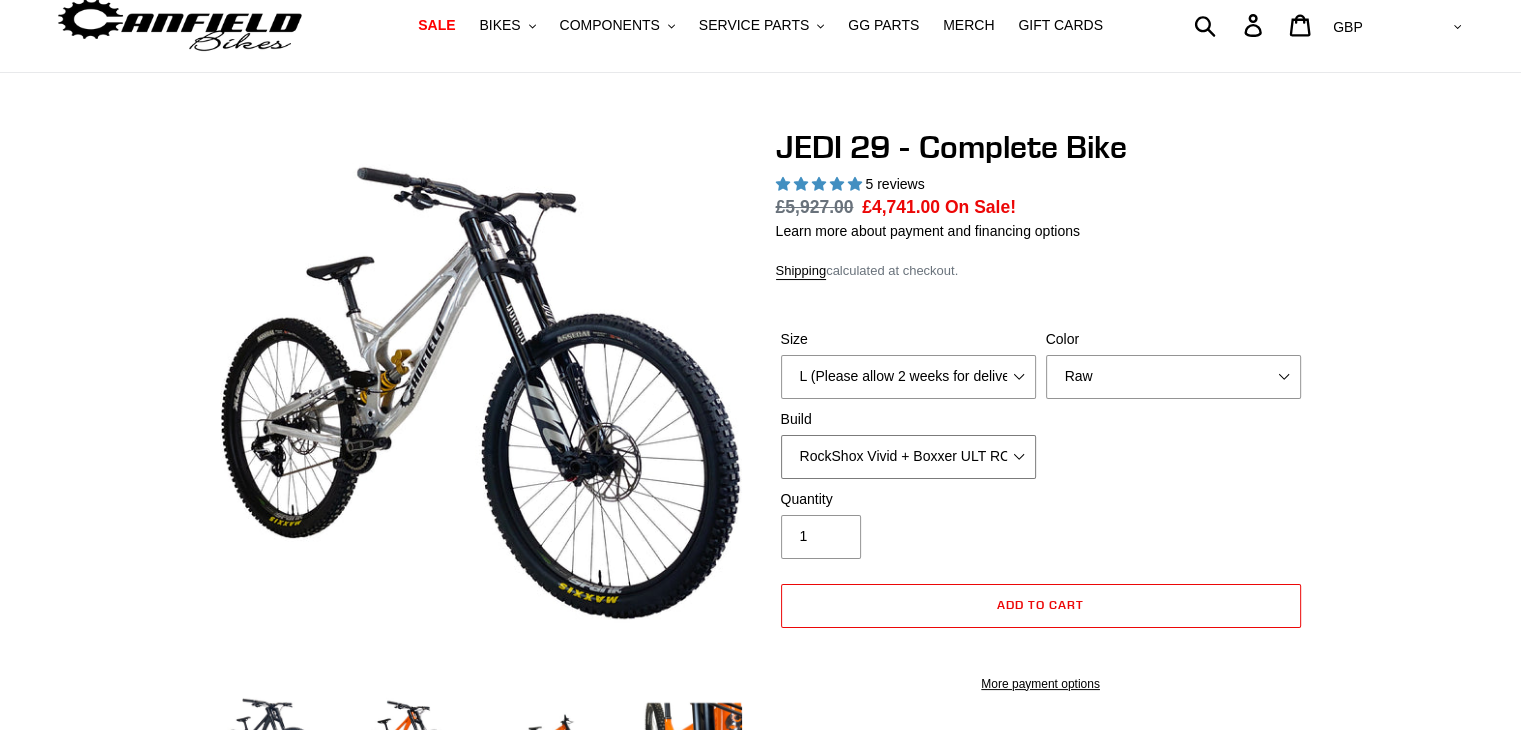 scroll, scrollTop: 200, scrollLeft: 0, axis: vertical 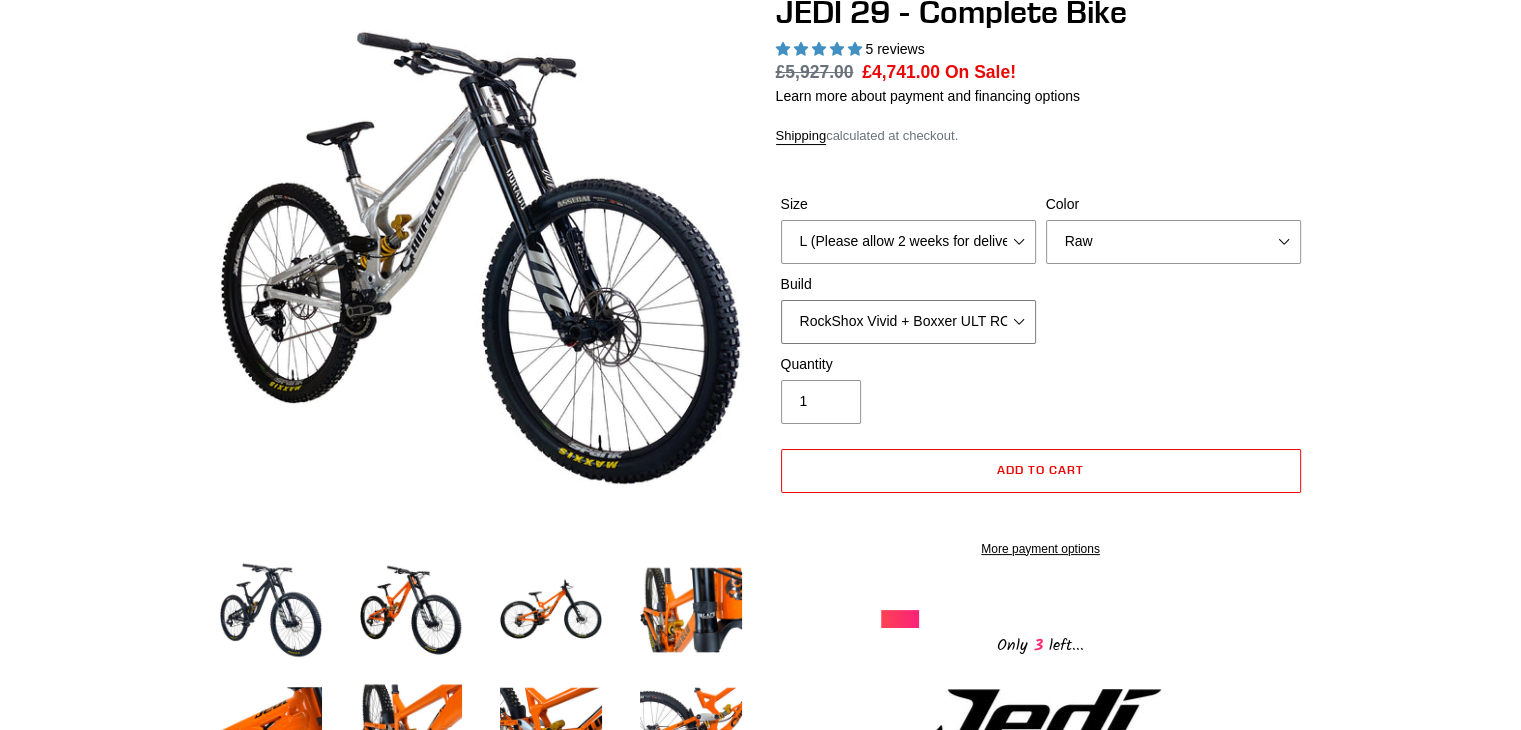 click on "RockShox Vivid + Boxxer ULT RC2 C3 200 + SRAM XO
RockShox Vivid + Boxxer ULT RC2 C3 200 + Shimano
Fox DHX2 + Fox 40 Float Grip 2 203 + SRAM XO
Fox DHX2 + Fox 40 Float Grip 2 203 + Shimano
EXT eStoria LOK V3 + EXT Vaia 200 + SRAM XO
EXT eStoria LOK V3 + EXT Vaia 200 + Shimano" at bounding box center (908, 322) 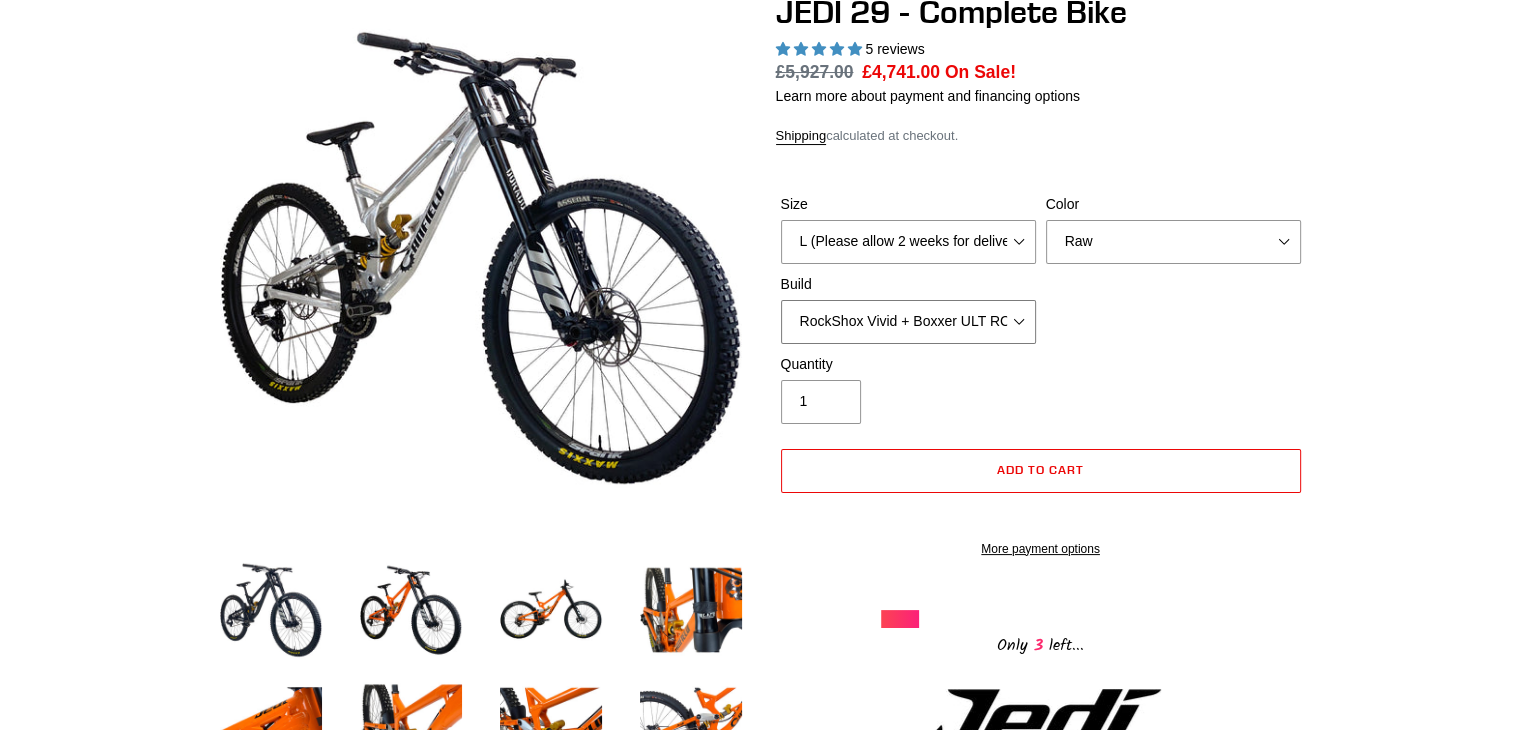 select on "EXT eStoria LOK V3 + EXT Vaia 200 + SRAM XO" 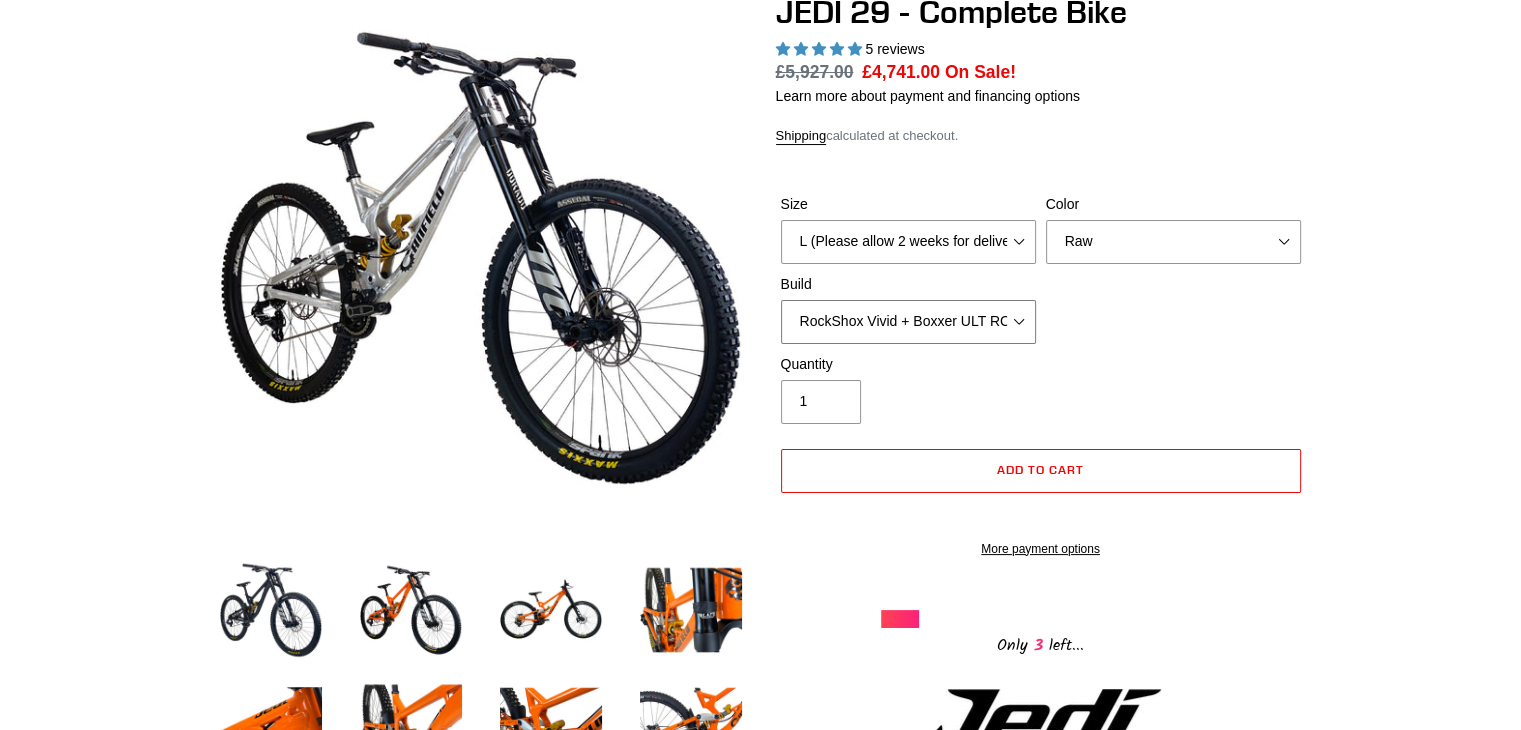 click on "RockShox Vivid + Boxxer ULT RC2 C3 200 + SRAM XO
RockShox Vivid + Boxxer ULT RC2 C3 200 + Shimano
Fox DHX2 + Fox 40 Float Grip 2 203 + SRAM XO
Fox DHX2 + Fox 40 Float Grip 2 203 + Shimano
EXT eStoria LOK V3 + EXT Vaia 200 + SRAM XO
EXT eStoria LOK V3 + EXT Vaia 200 + Shimano" at bounding box center [908, 322] 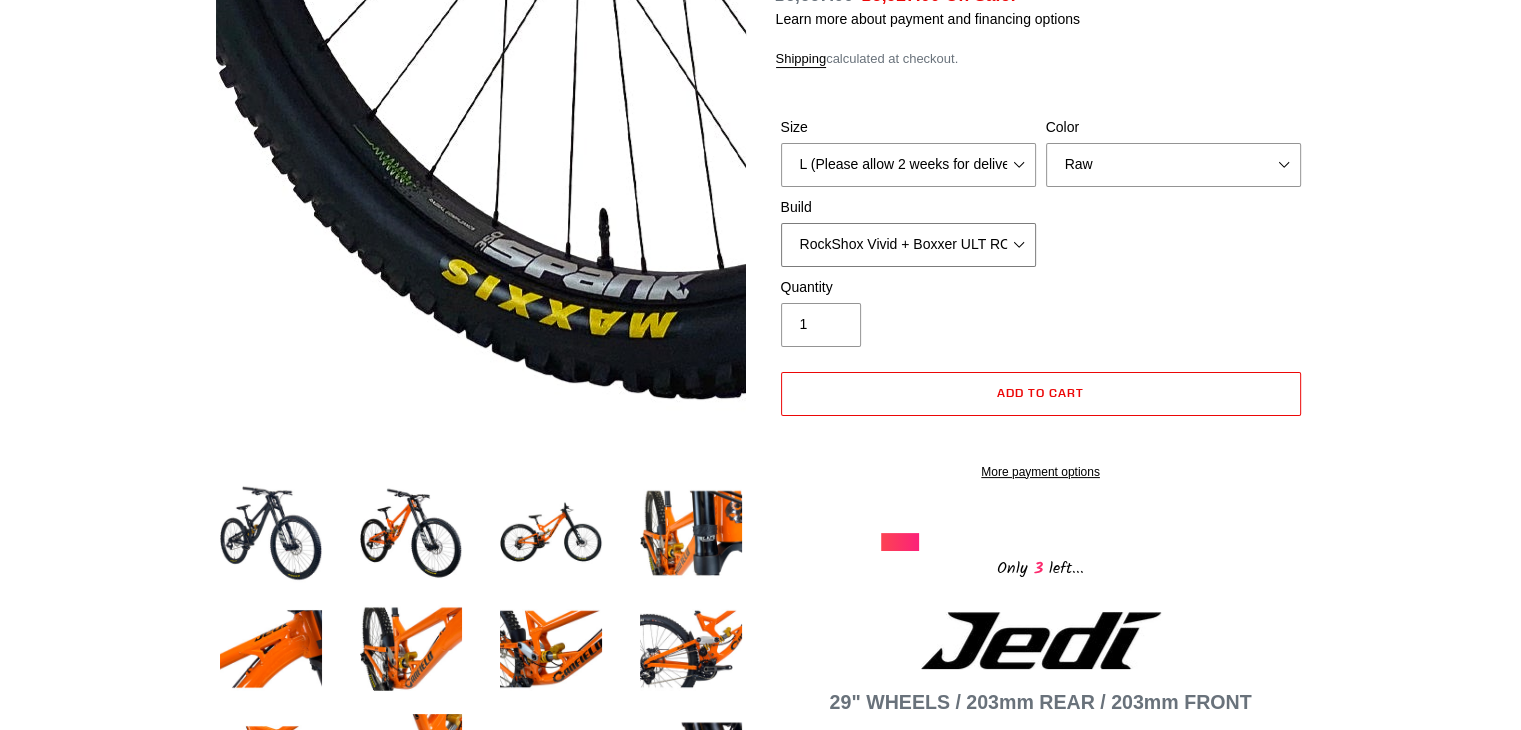 scroll, scrollTop: 400, scrollLeft: 0, axis: vertical 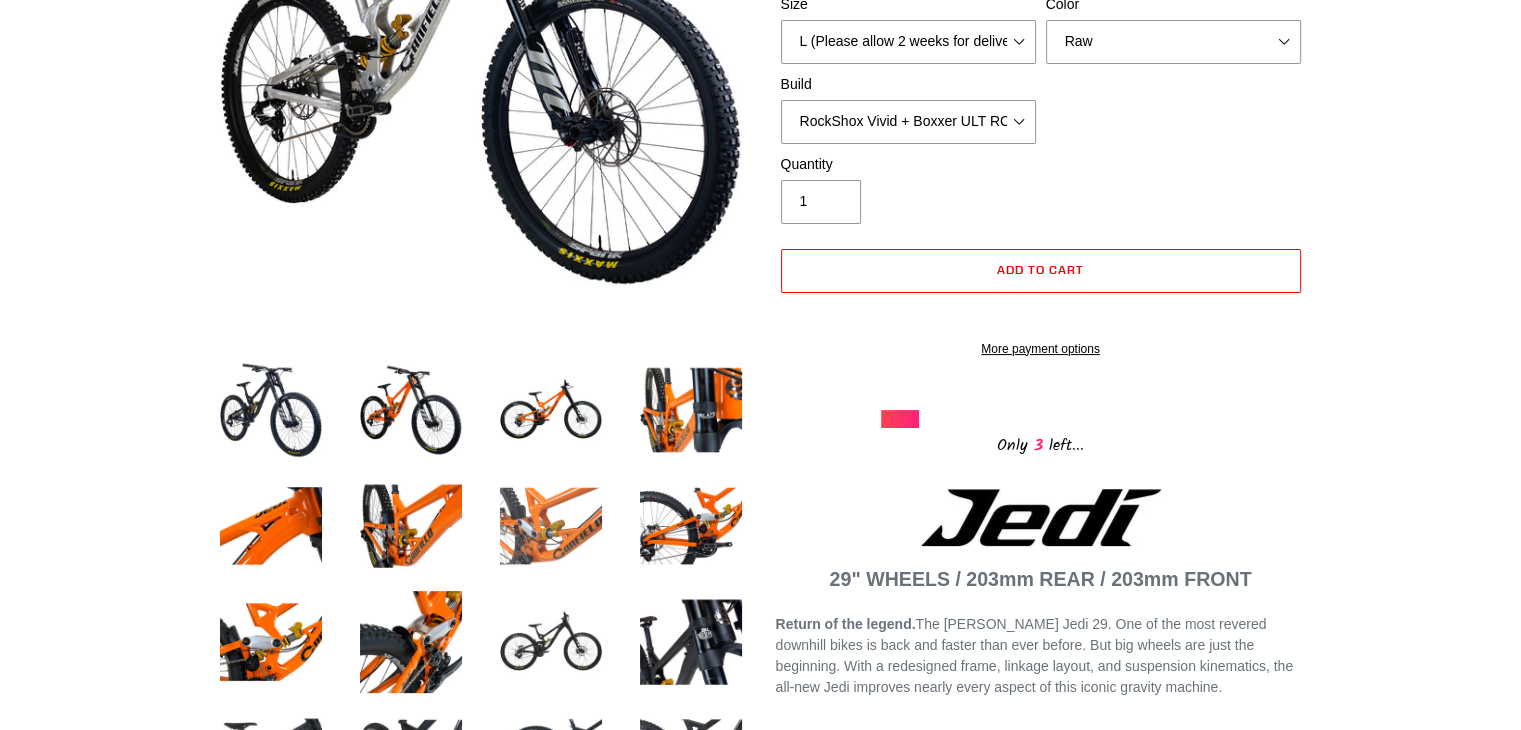 click at bounding box center [551, 526] 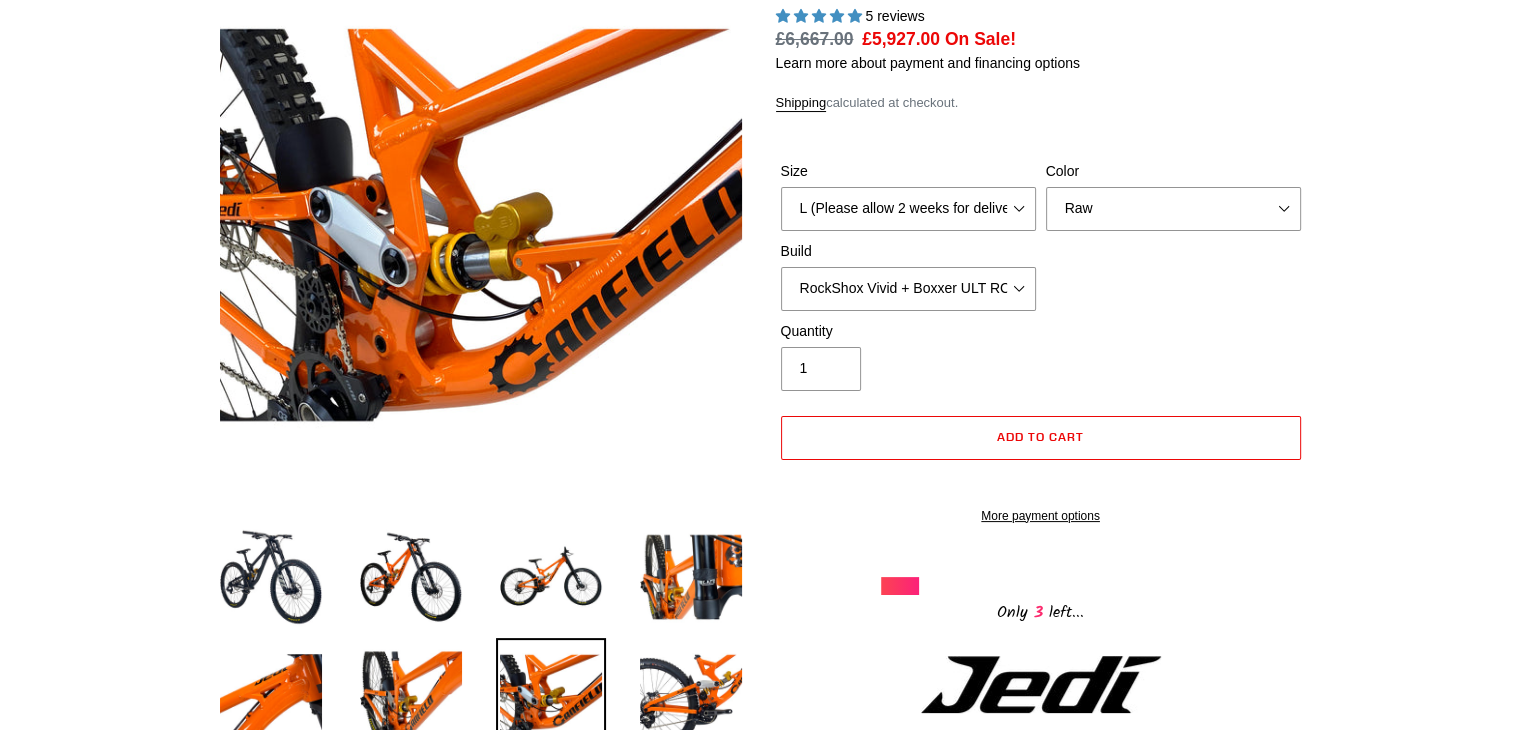 scroll, scrollTop: 0, scrollLeft: 0, axis: both 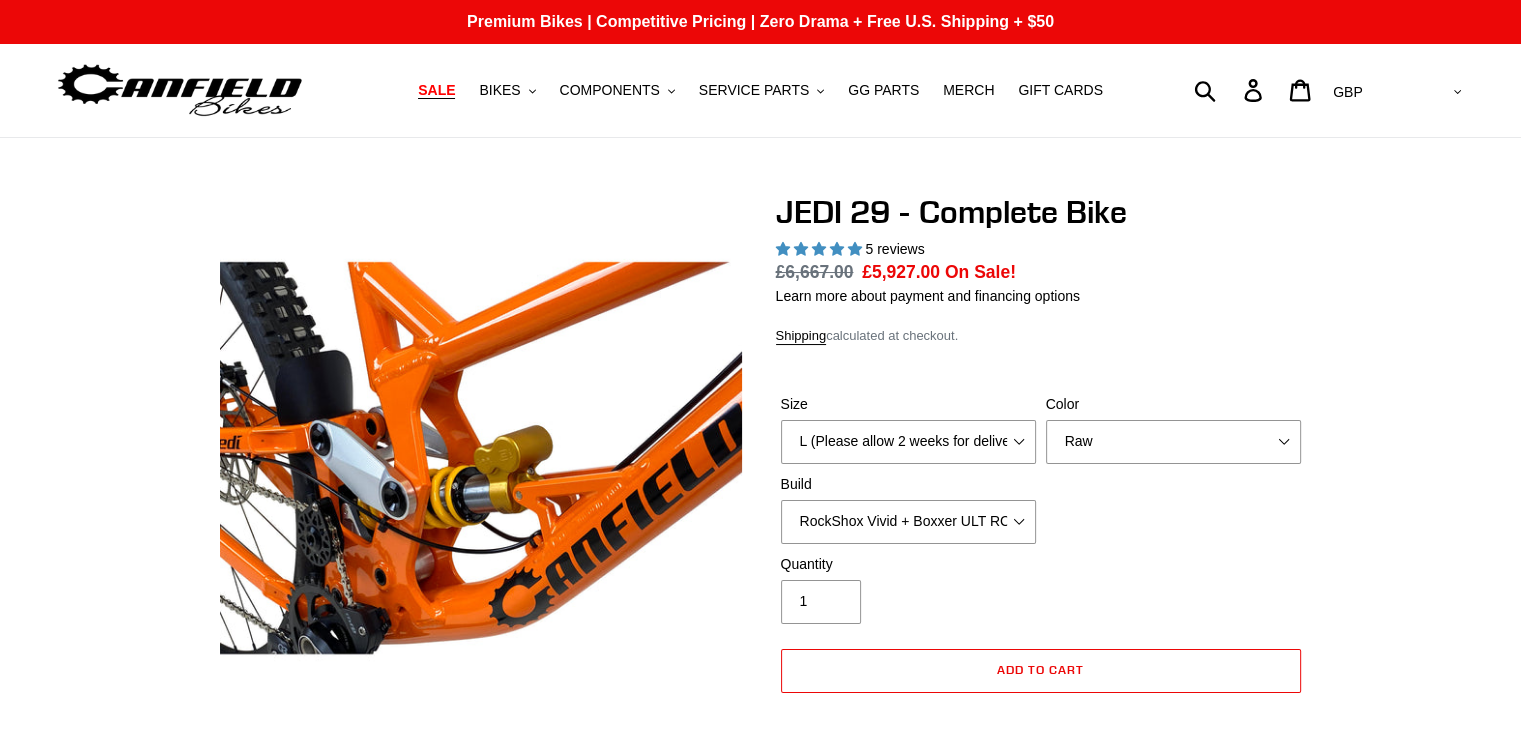 click on "SALE" at bounding box center [436, 90] 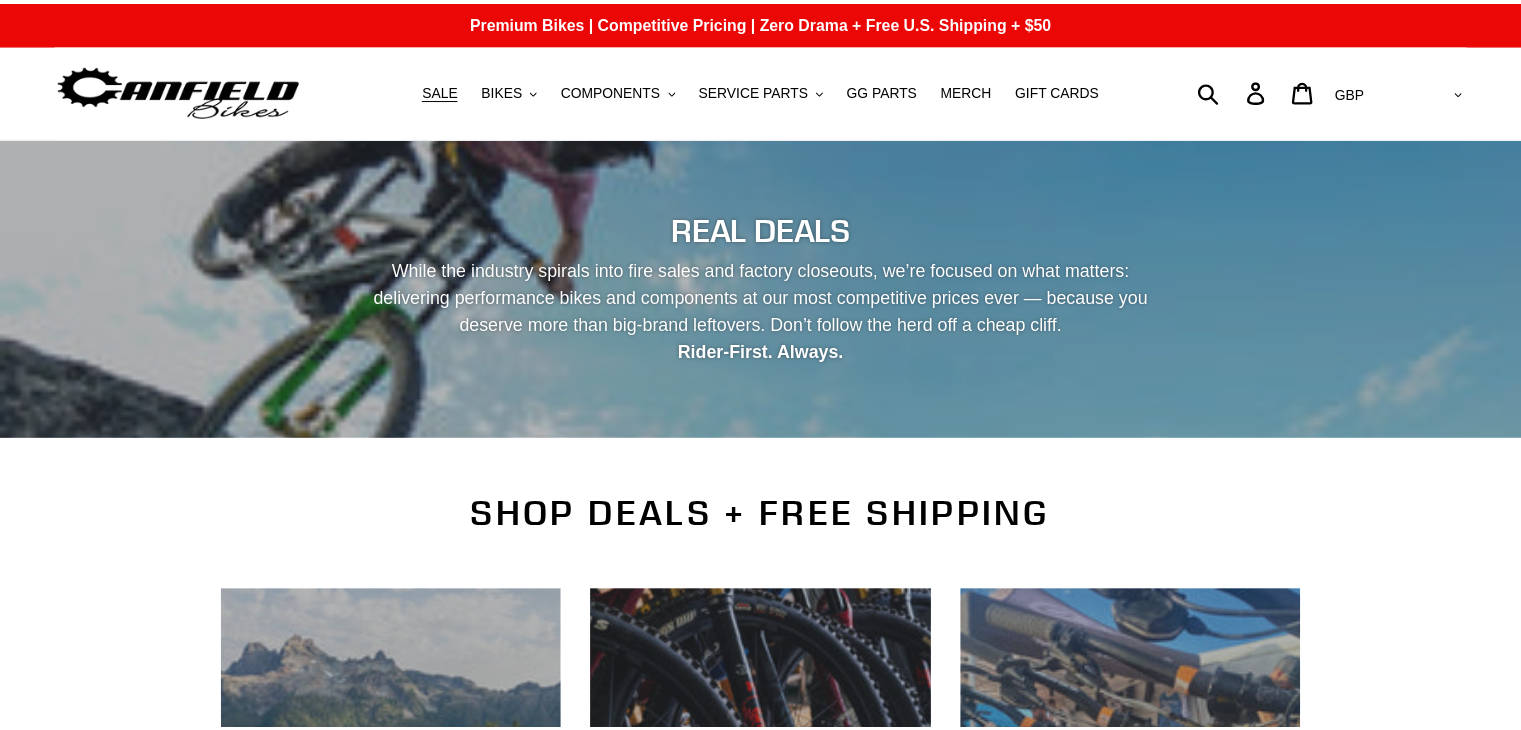 scroll, scrollTop: 0, scrollLeft: 0, axis: both 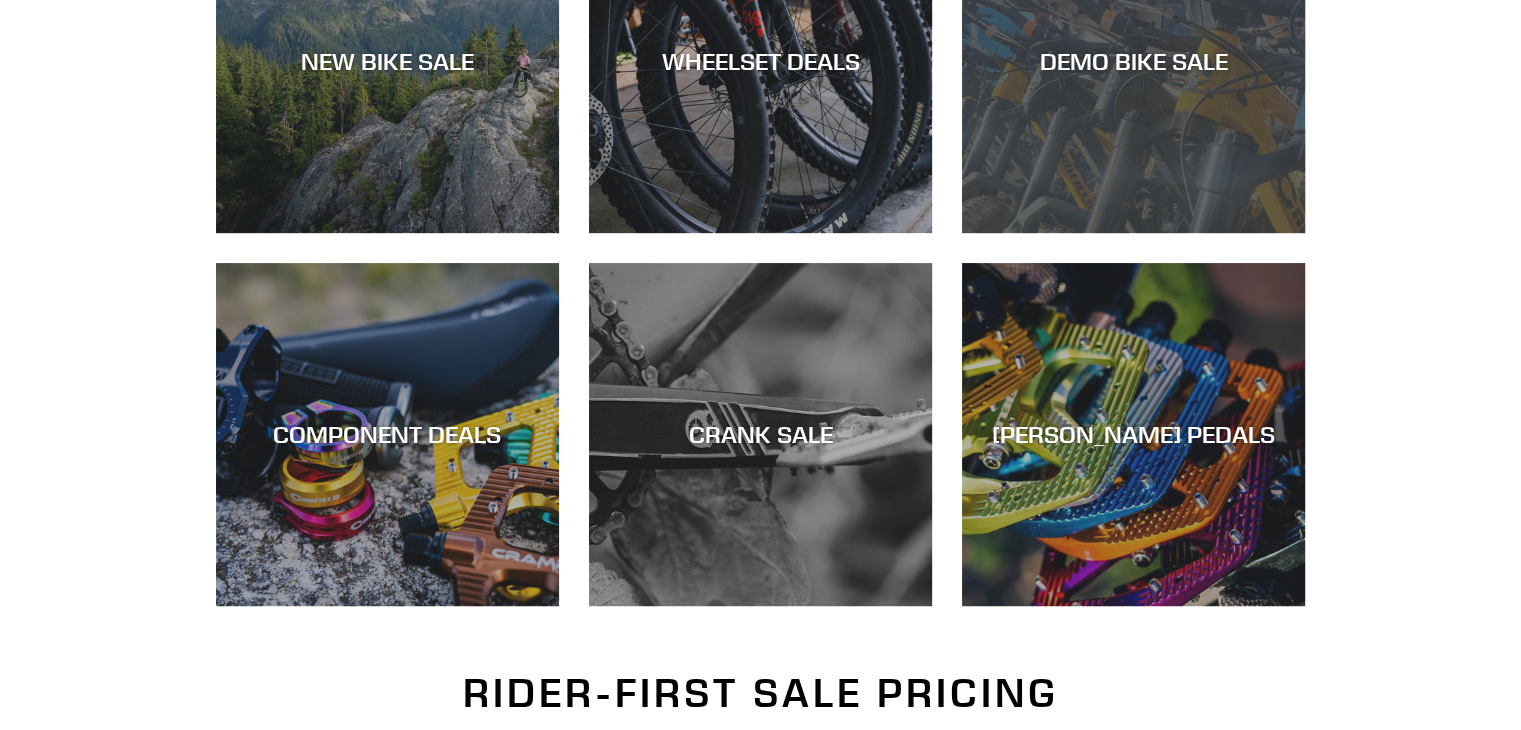 click on "DEMO BIKE SALE" at bounding box center [1133, 61] 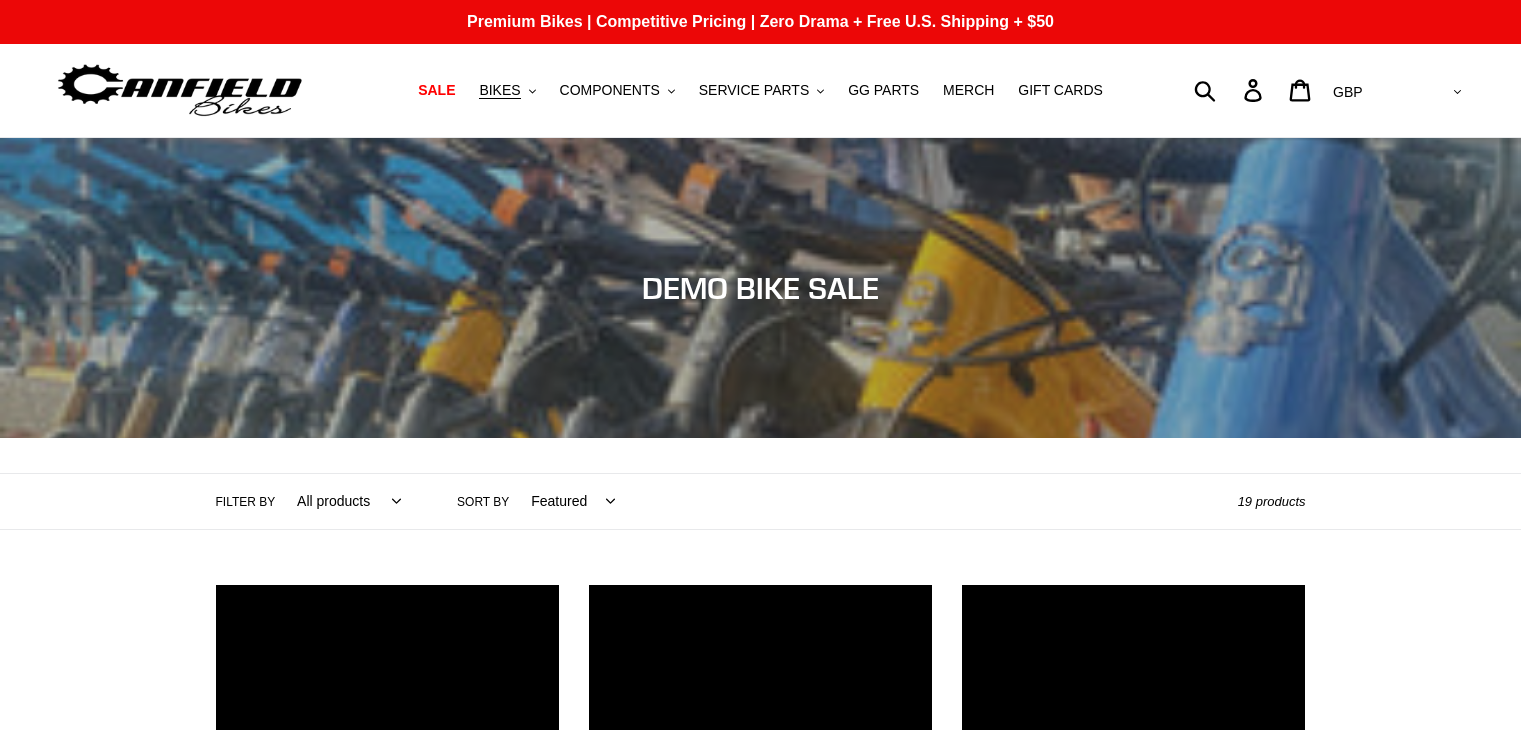 scroll, scrollTop: 0, scrollLeft: 0, axis: both 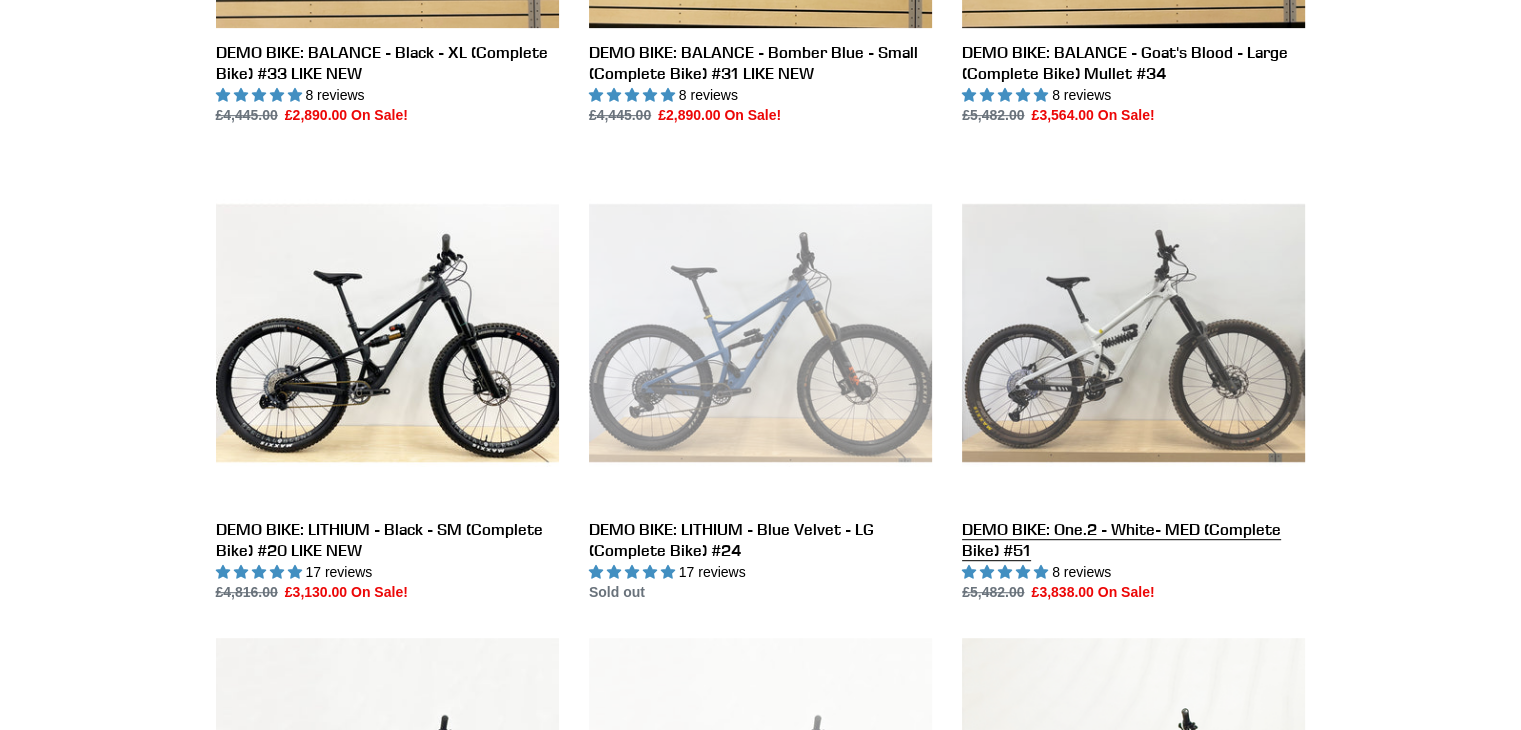 click on "DEMO BIKE: One.2 - White- MED (Complete Bike) #51" at bounding box center (1133, 382) 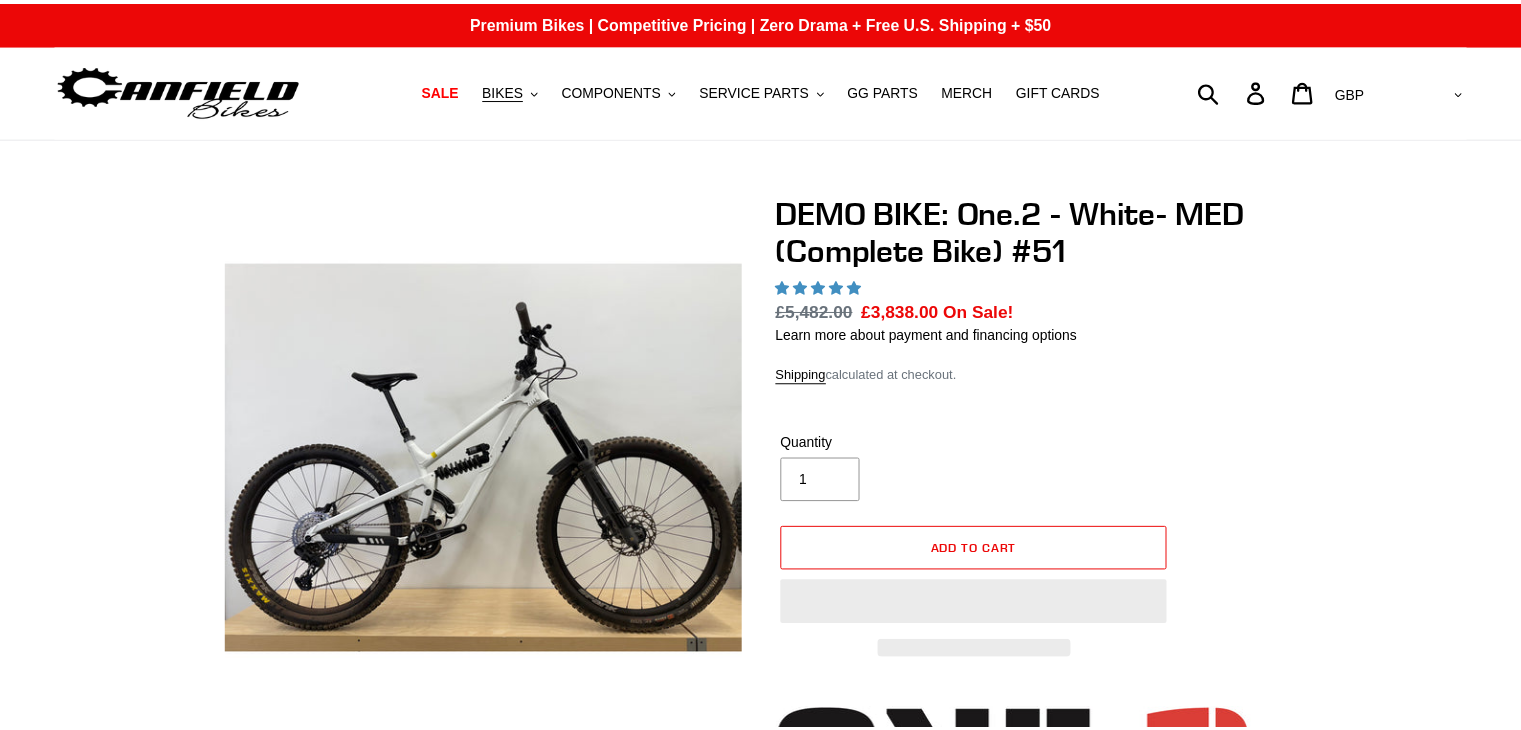 scroll, scrollTop: 0, scrollLeft: 0, axis: both 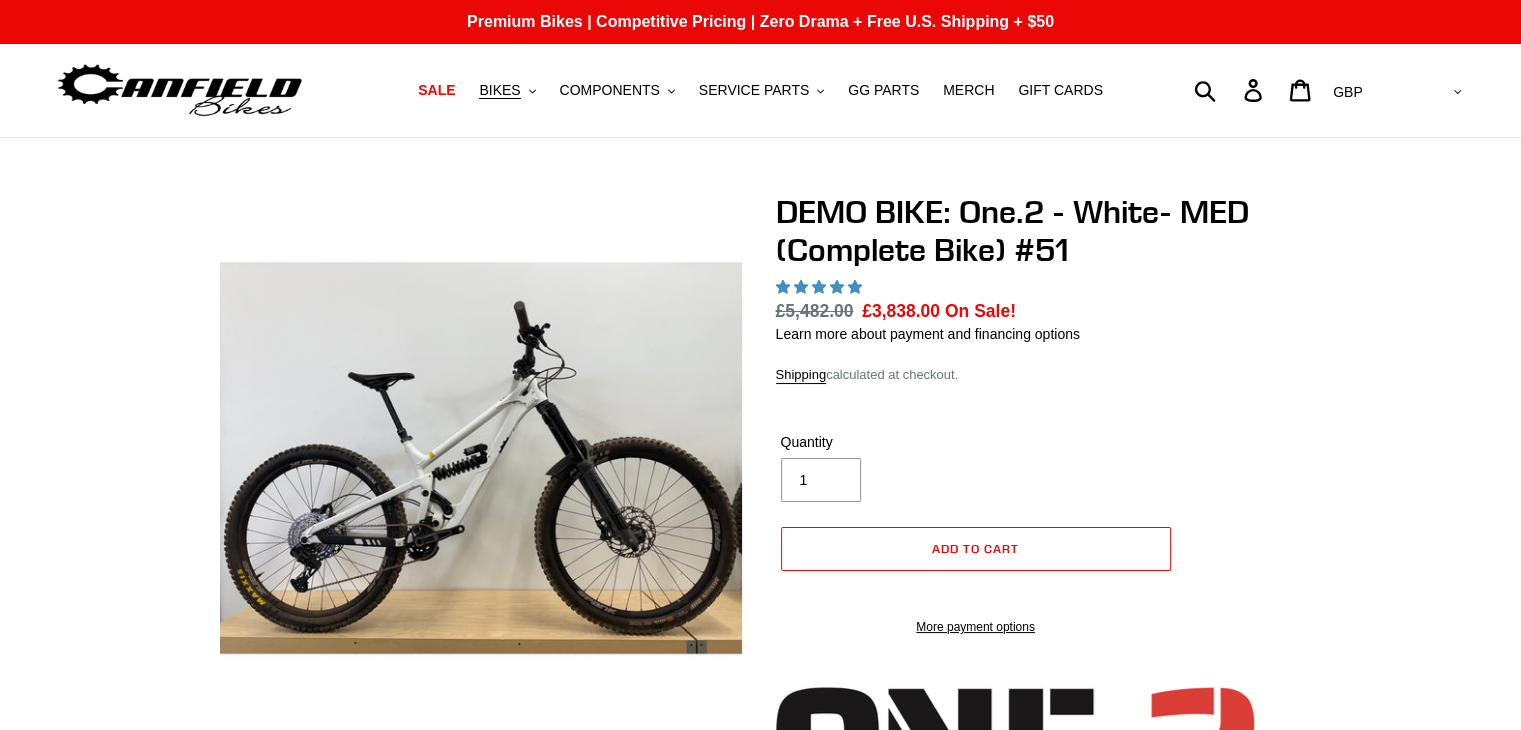 select on "highest-rating" 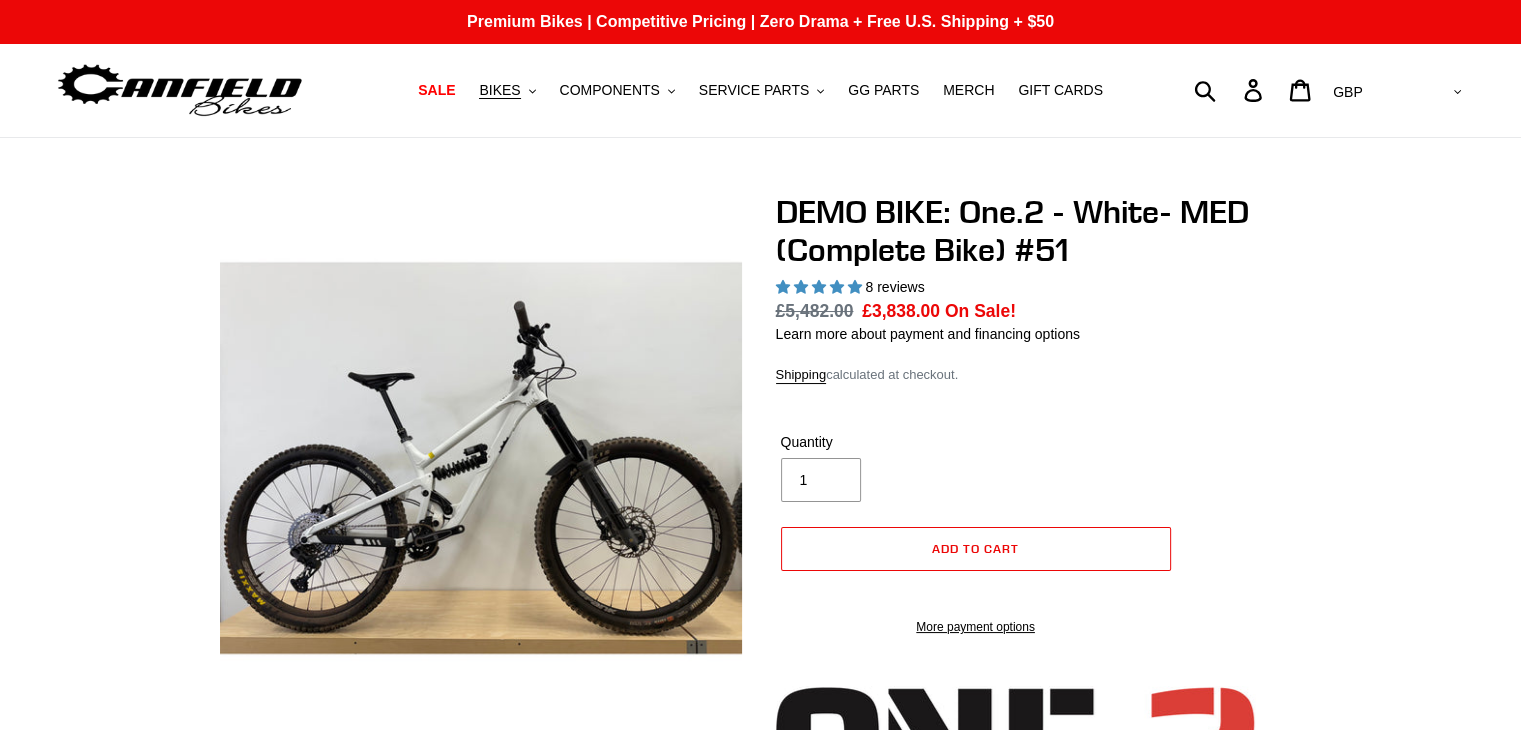 scroll, scrollTop: 0, scrollLeft: 0, axis: both 